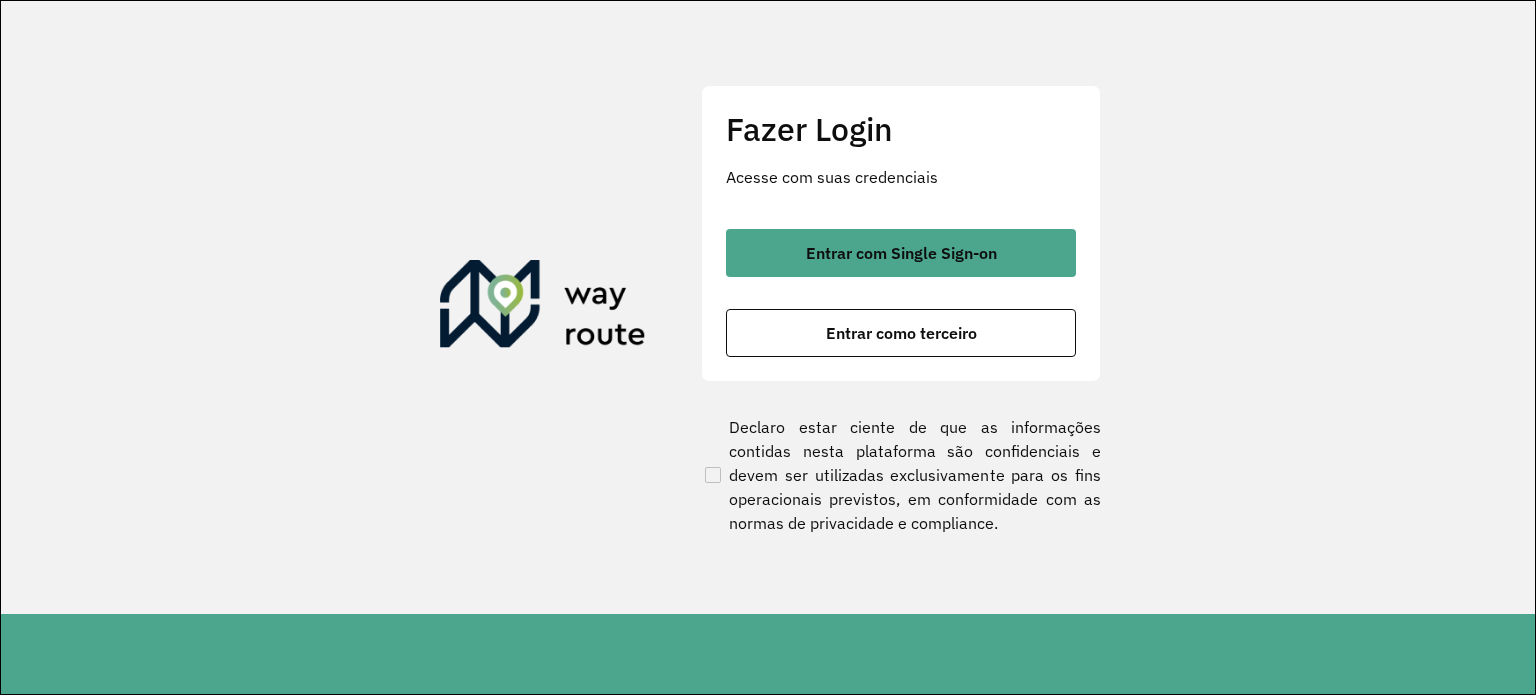 scroll, scrollTop: 0, scrollLeft: 0, axis: both 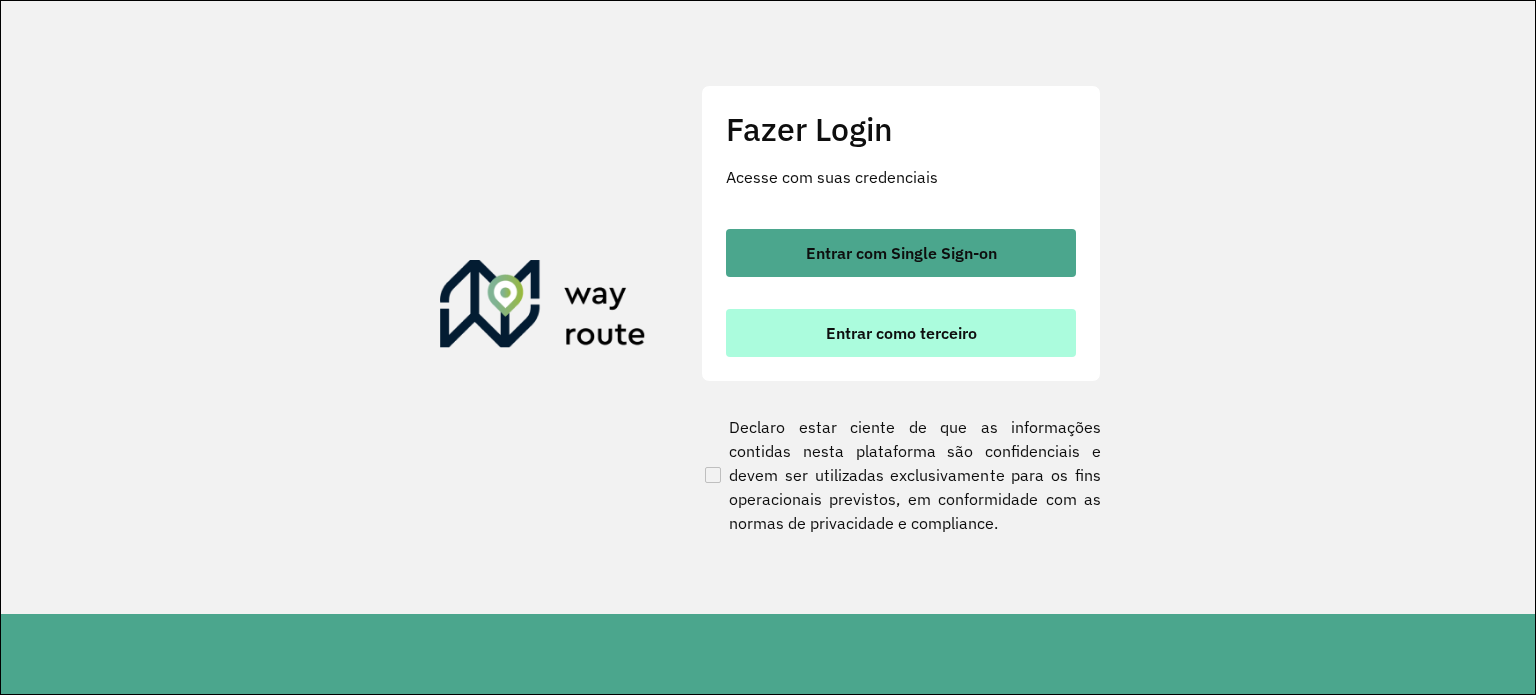 click on "Entrar como terceiro" at bounding box center [901, 333] 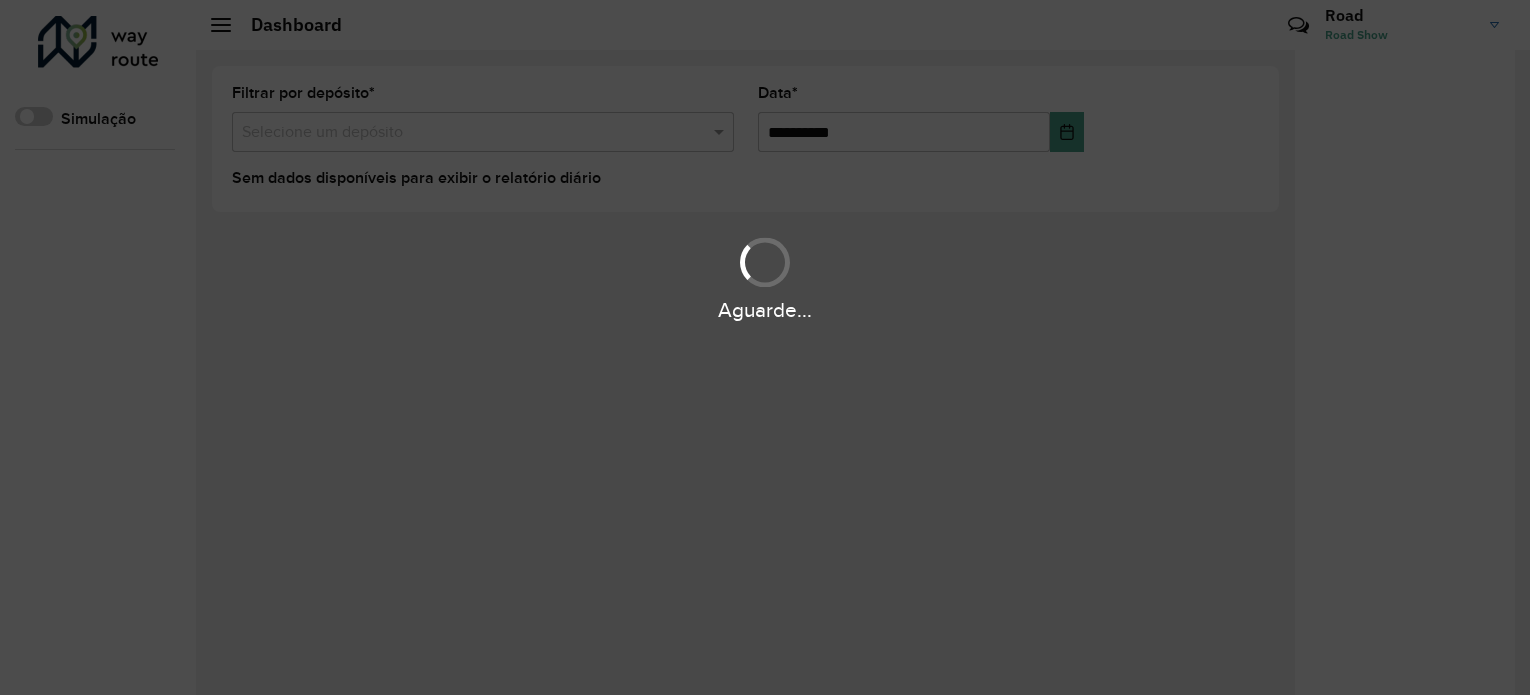 scroll, scrollTop: 0, scrollLeft: 0, axis: both 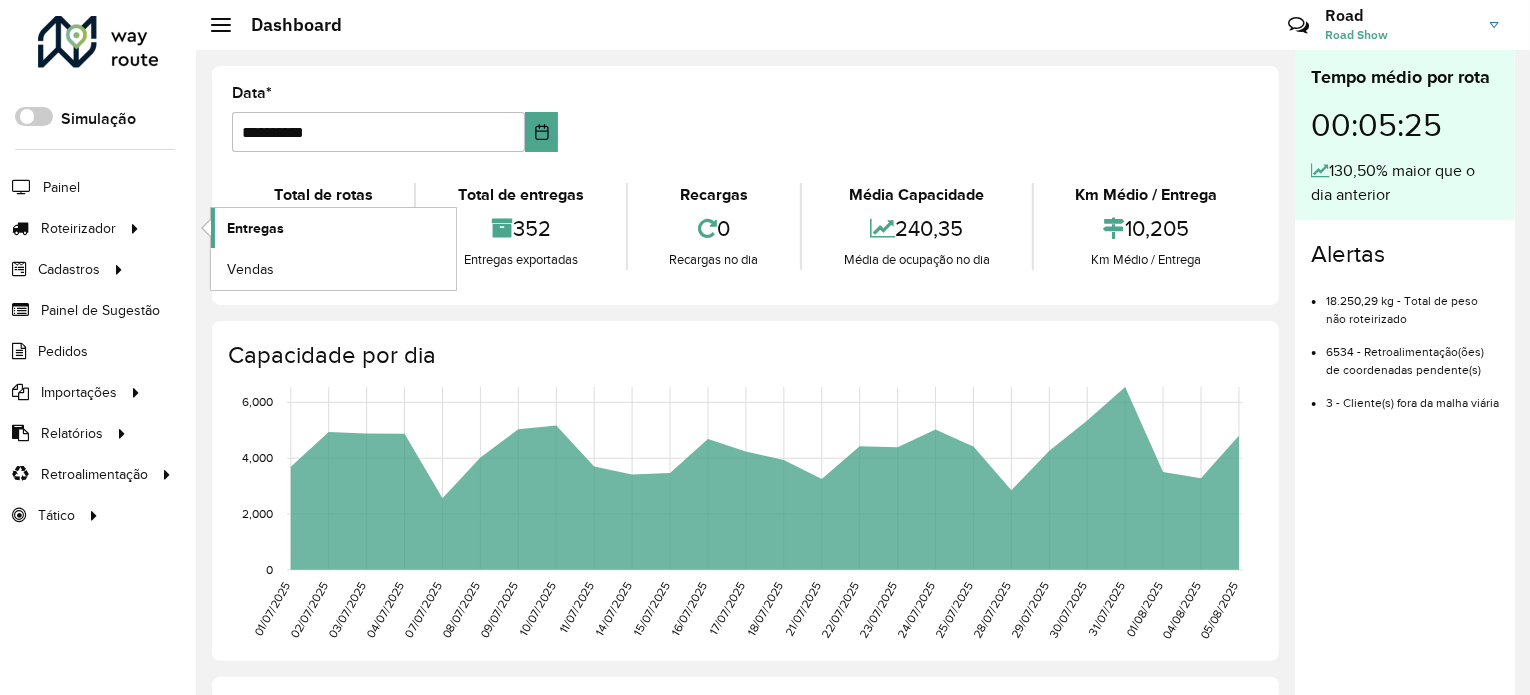 click on "Entregas" 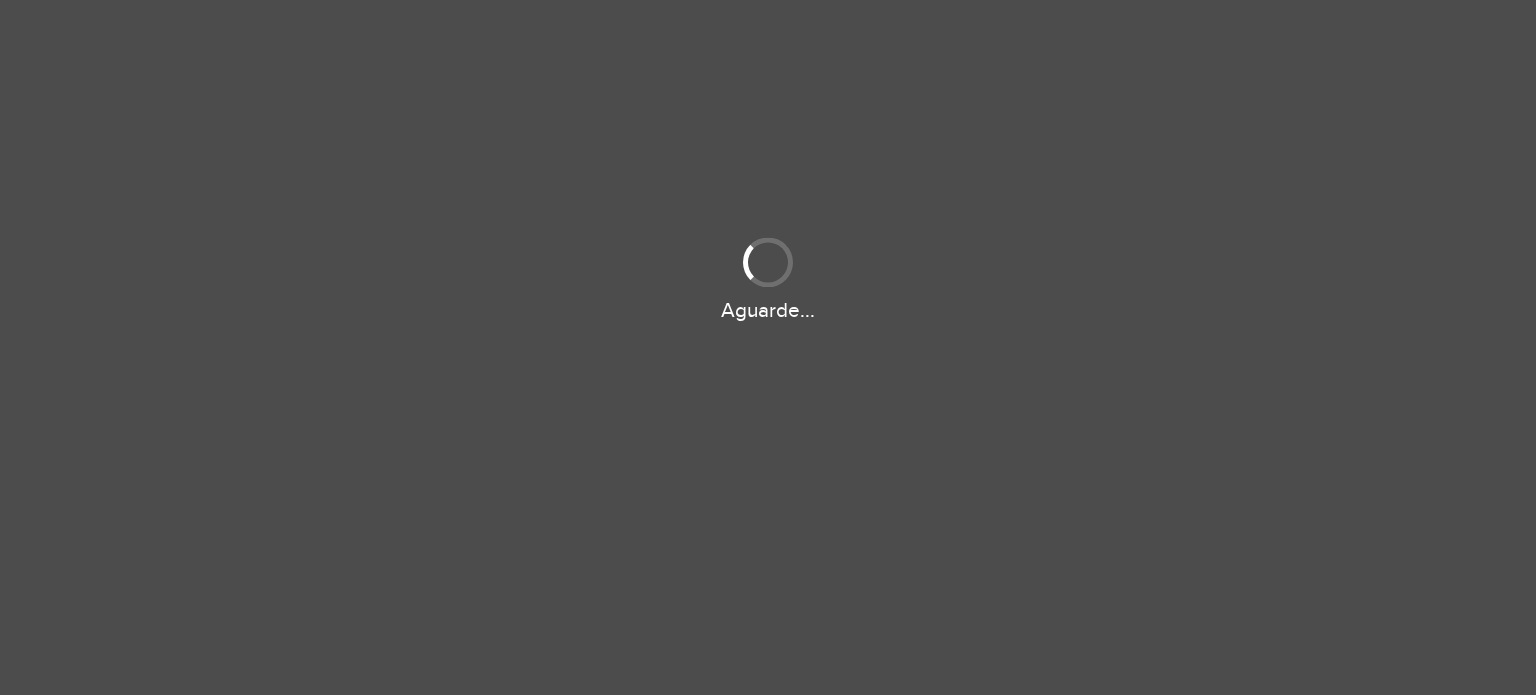scroll, scrollTop: 0, scrollLeft: 0, axis: both 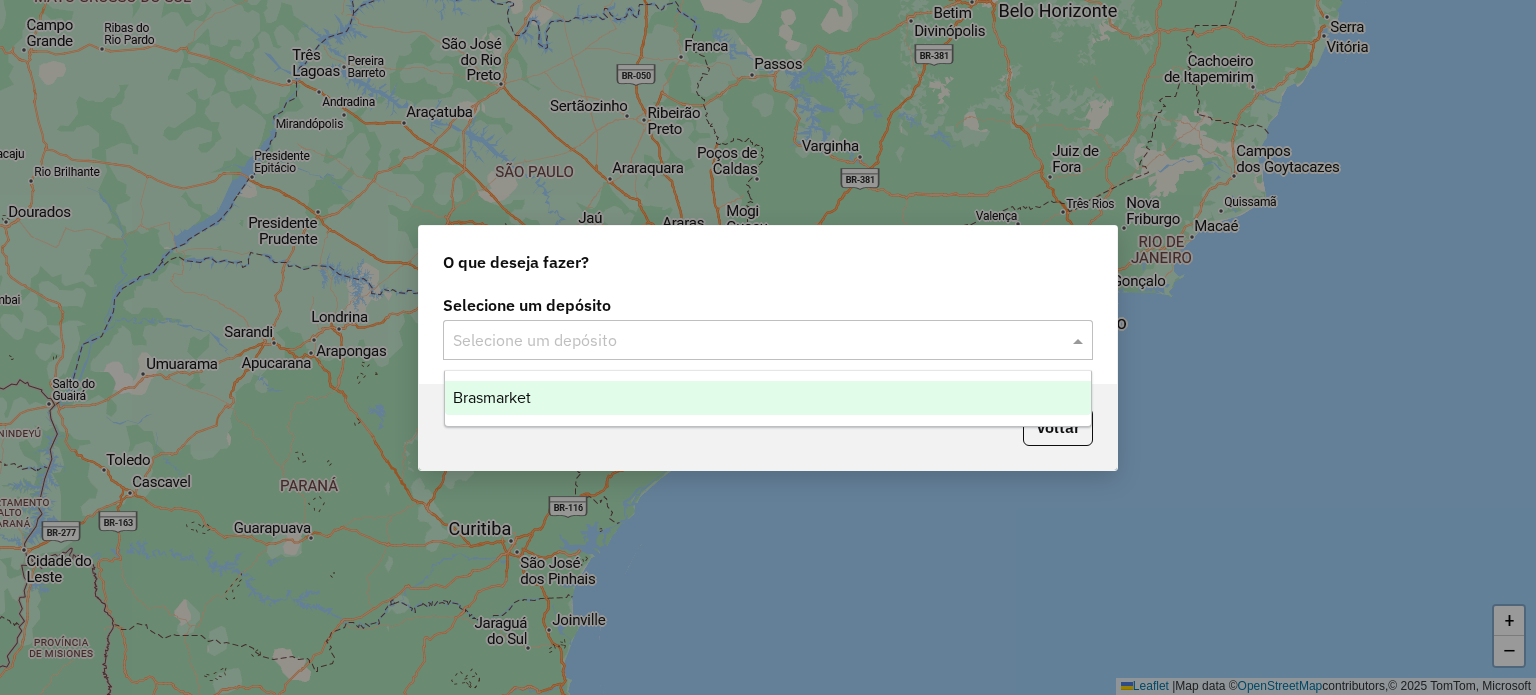 click 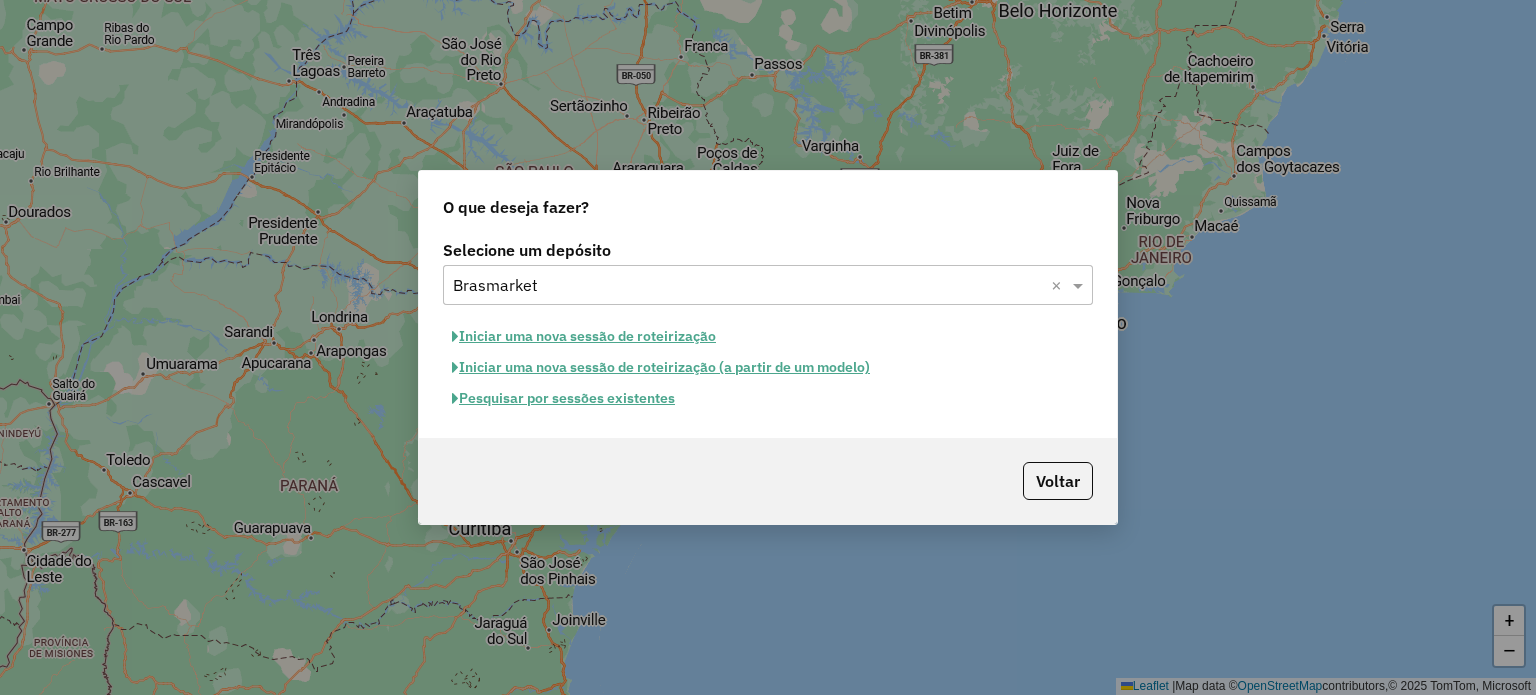 click on "Pesquisar por sessões existentes" 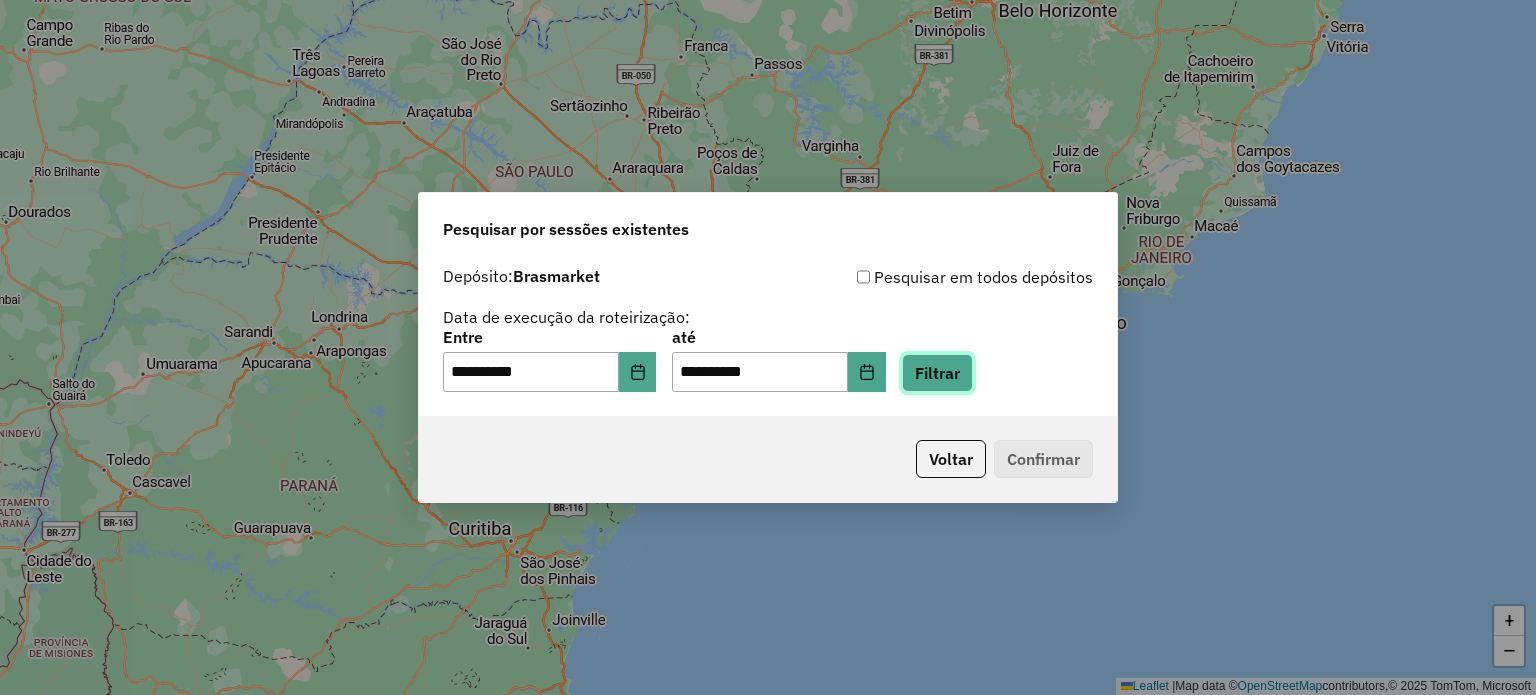 drag, startPoint x: 972, startPoint y: 379, endPoint x: 955, endPoint y: 380, distance: 17.029387 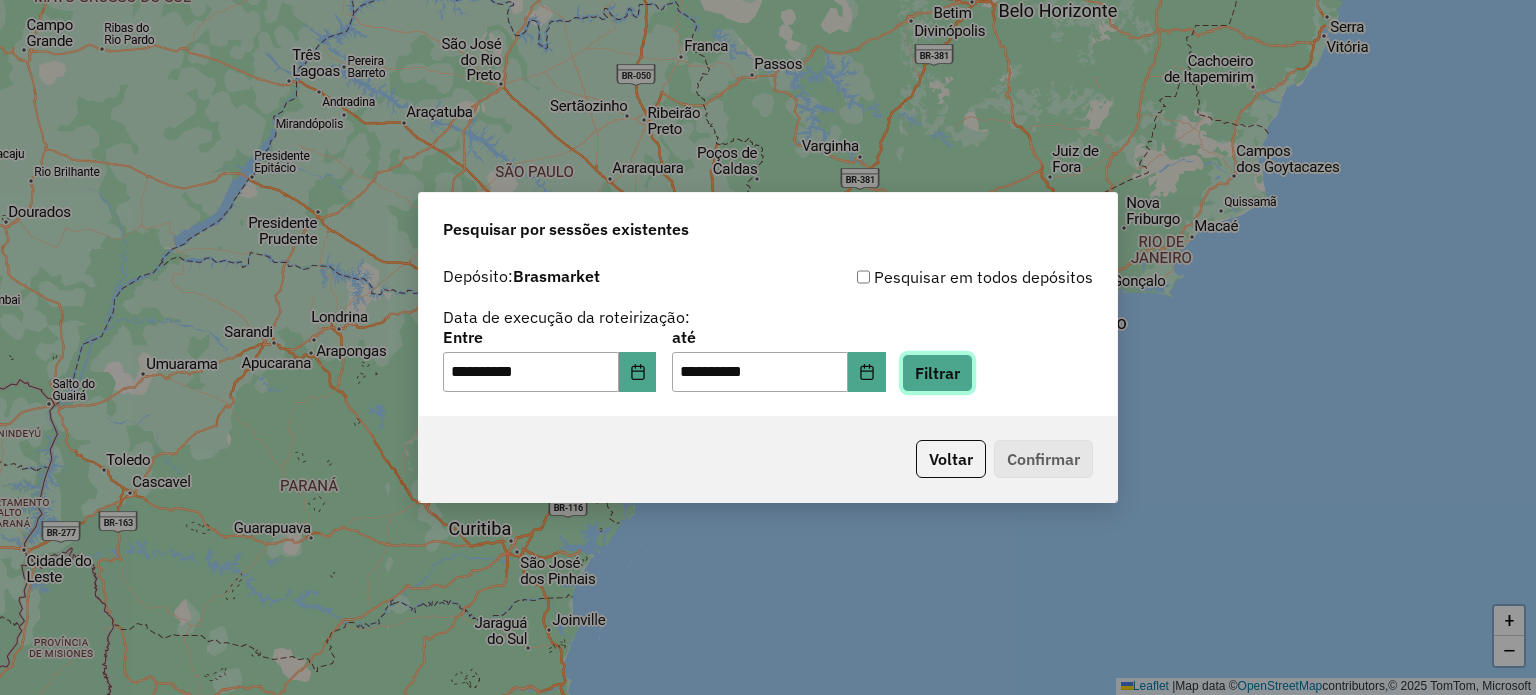 click on "Filtrar" 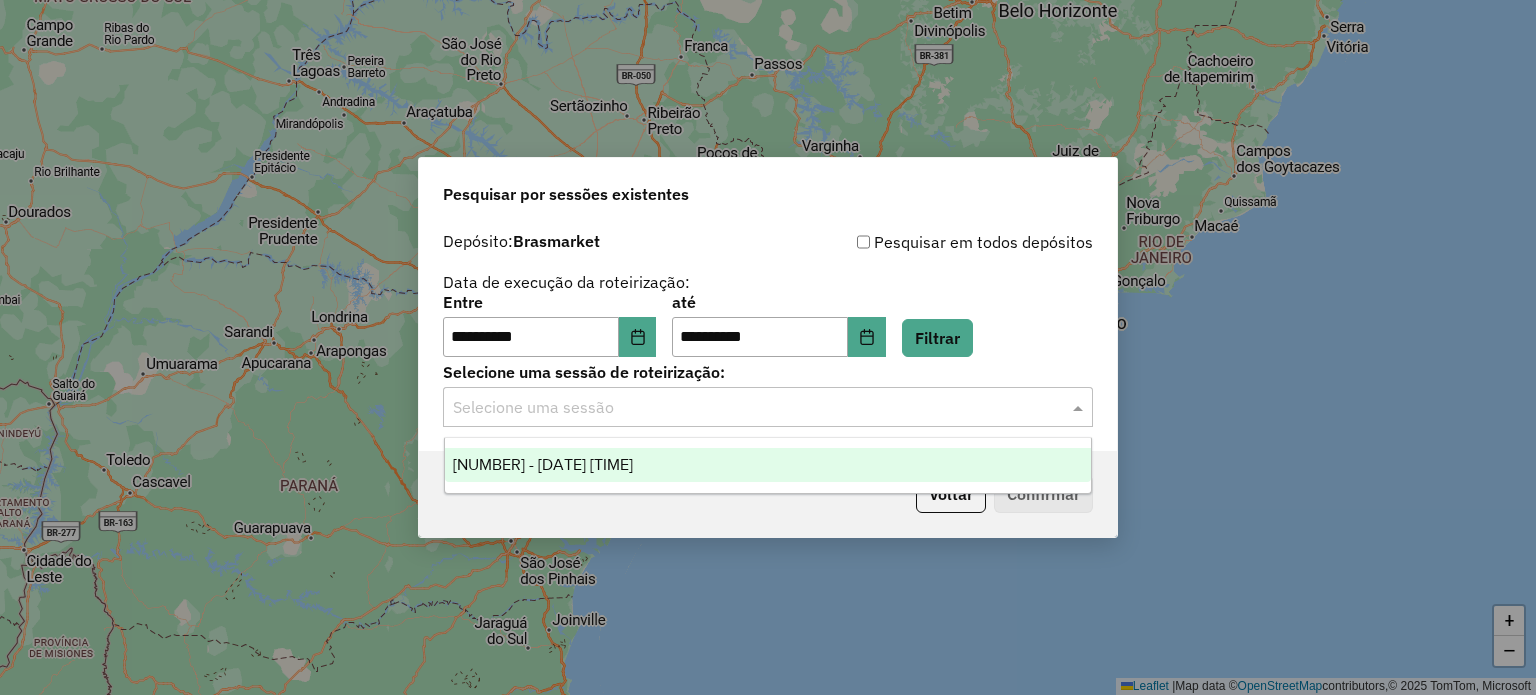 click 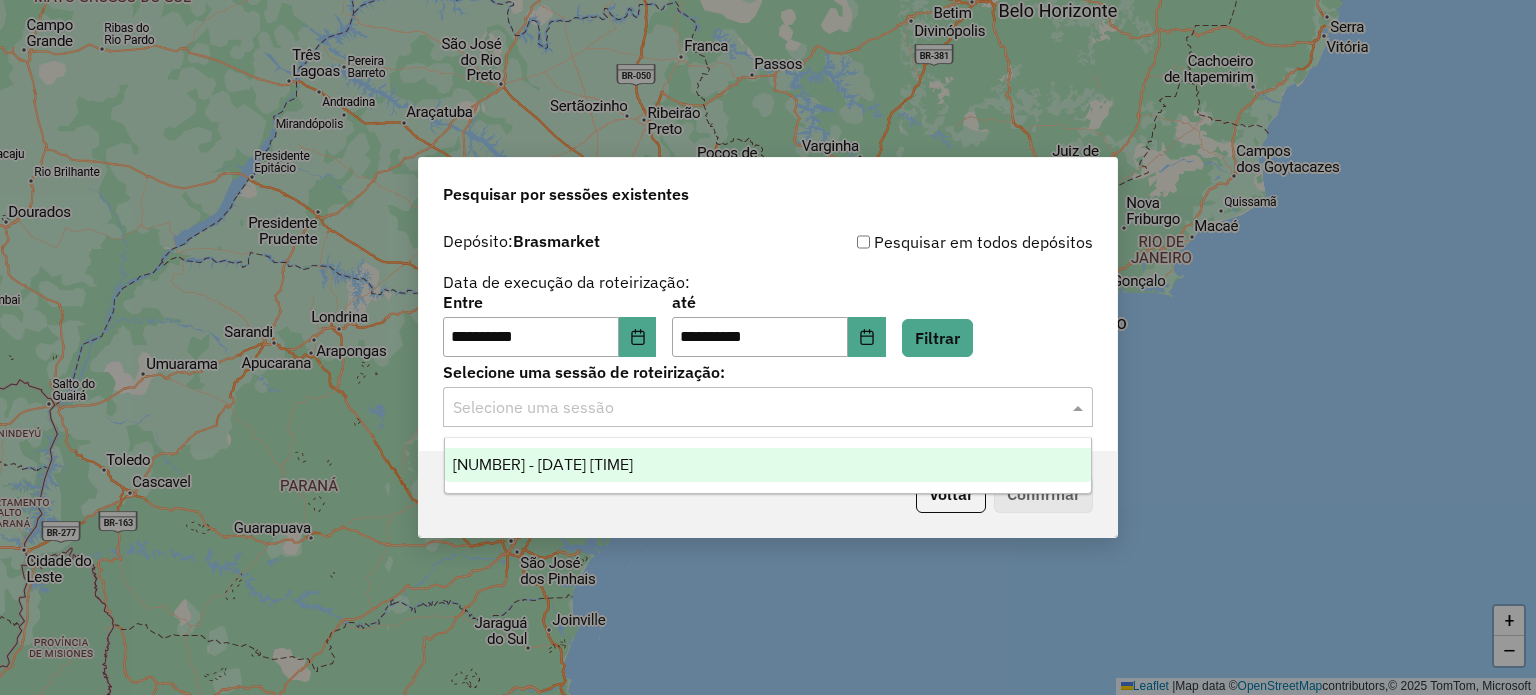 click on "974716 - 05/08/2025 17:49" at bounding box center [768, 465] 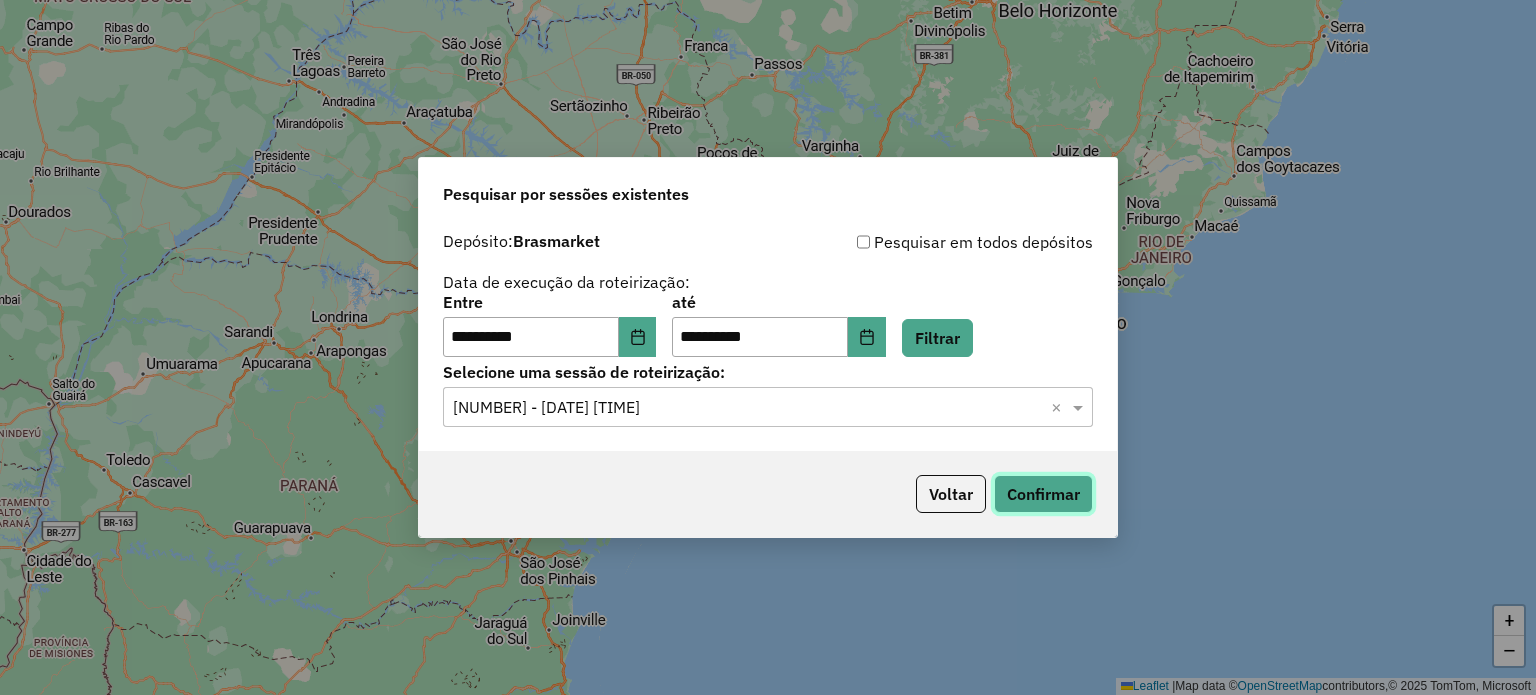 click on "Confirmar" 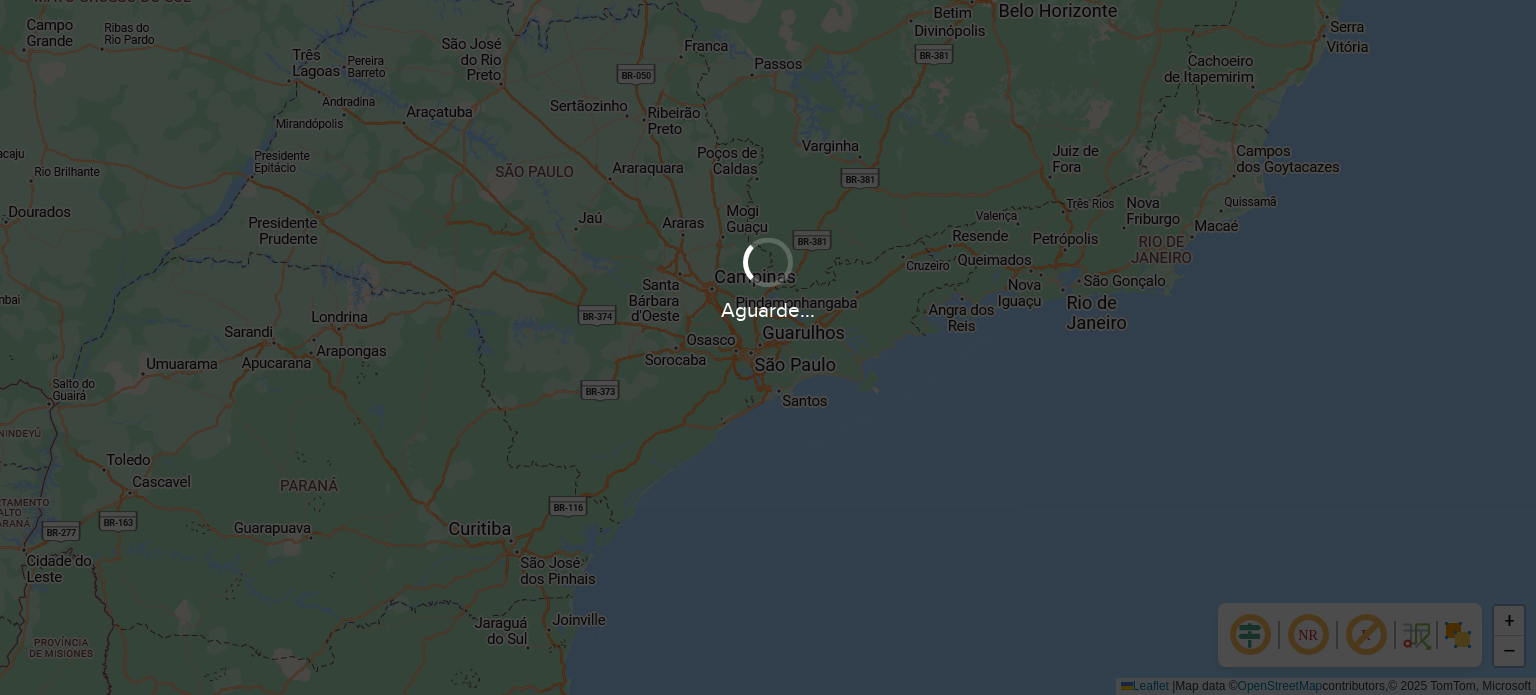 scroll, scrollTop: 0, scrollLeft: 0, axis: both 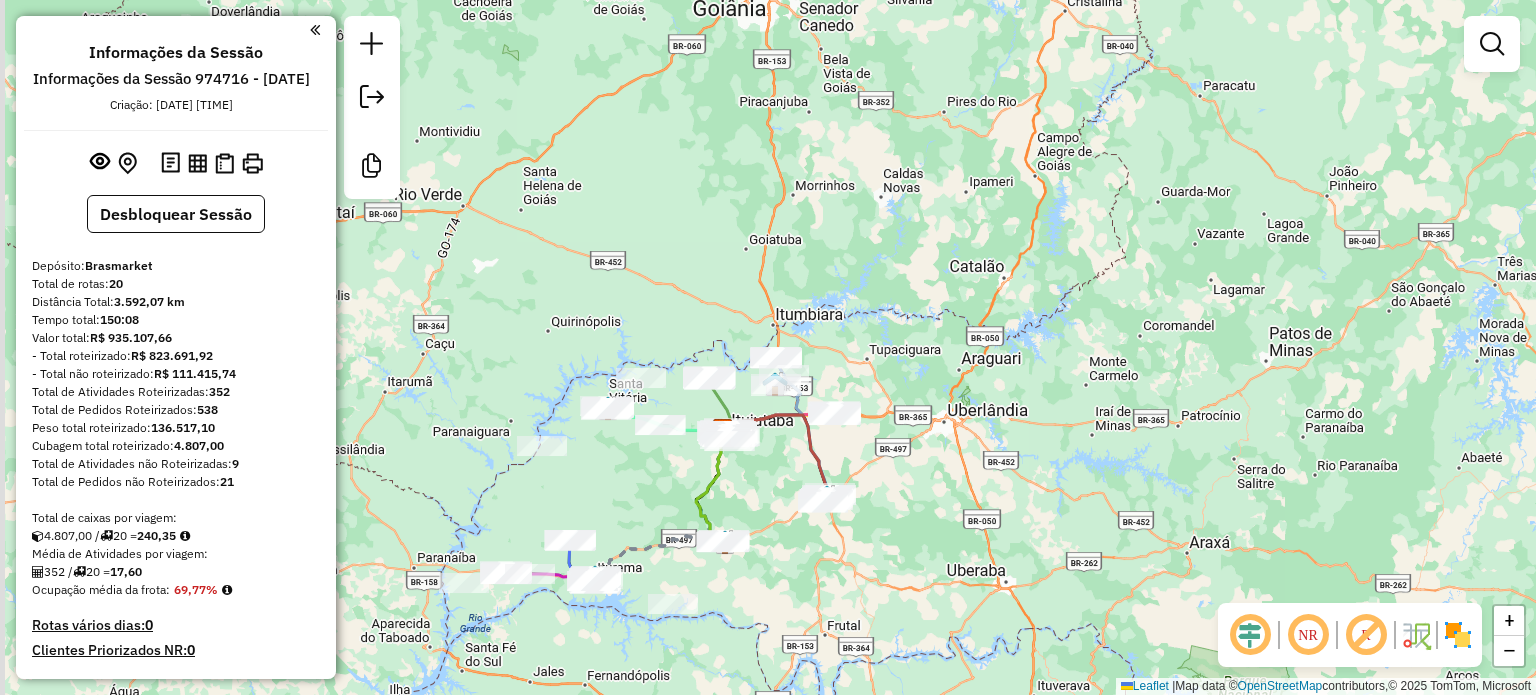 drag, startPoint x: 588, startPoint y: 527, endPoint x: 769, endPoint y: 495, distance: 183.80696 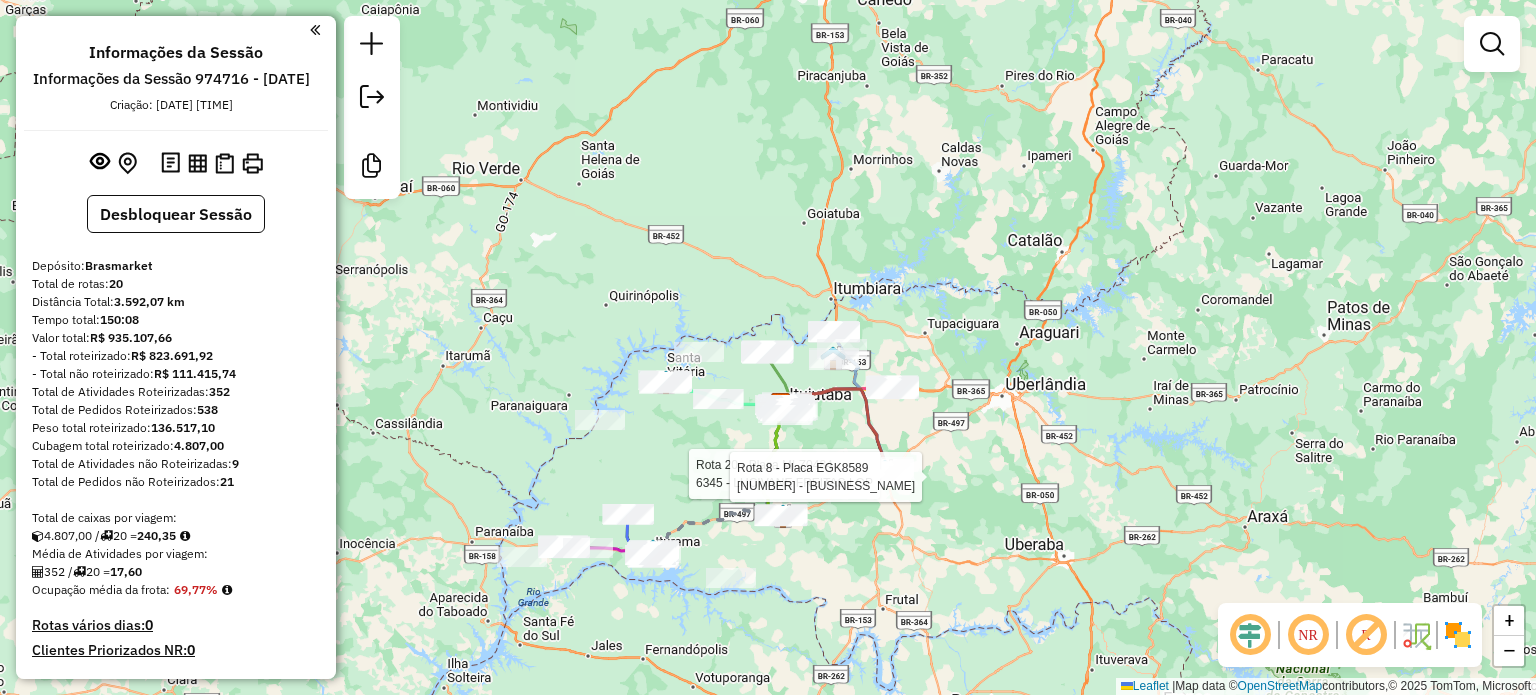 drag, startPoint x: 597, startPoint y: 496, endPoint x: 687, endPoint y: 459, distance: 97.308784 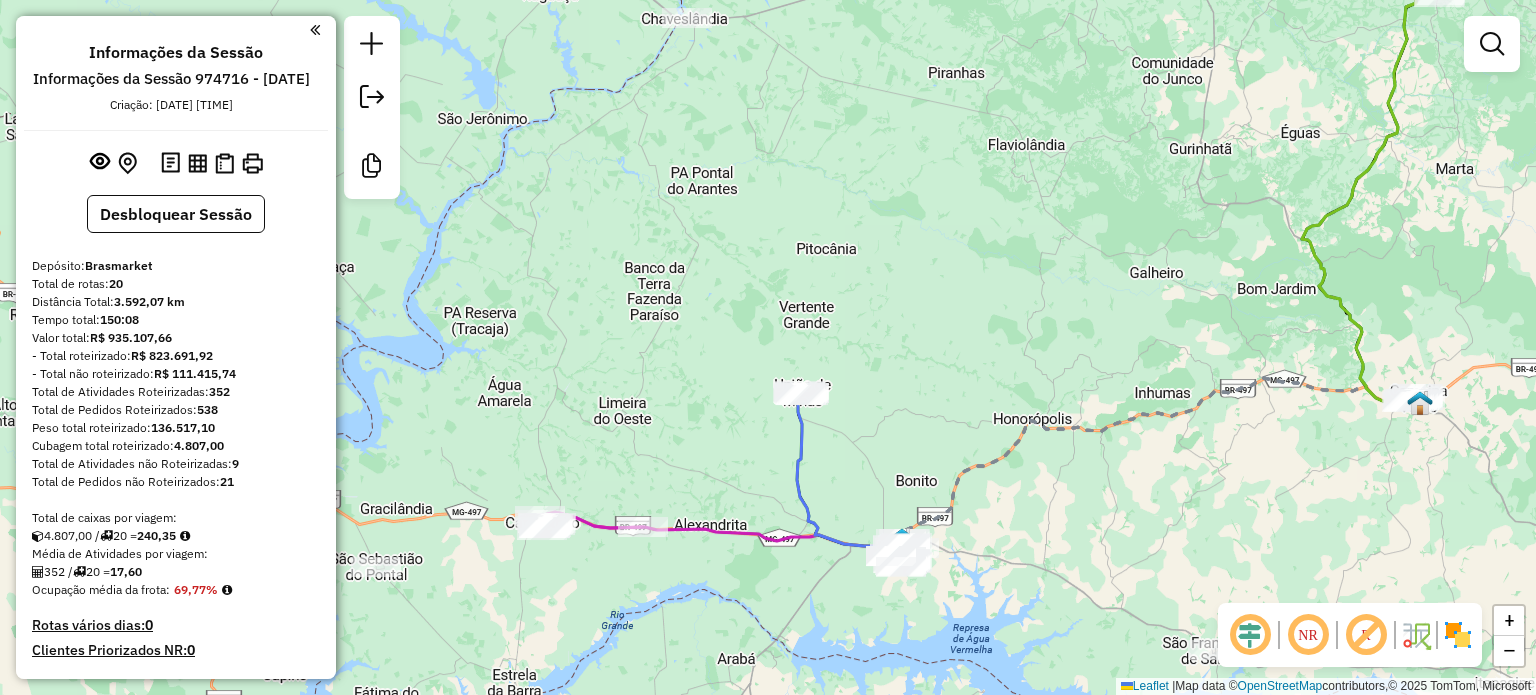 drag, startPoint x: 612, startPoint y: 555, endPoint x: 736, endPoint y: 349, distance: 240.44125 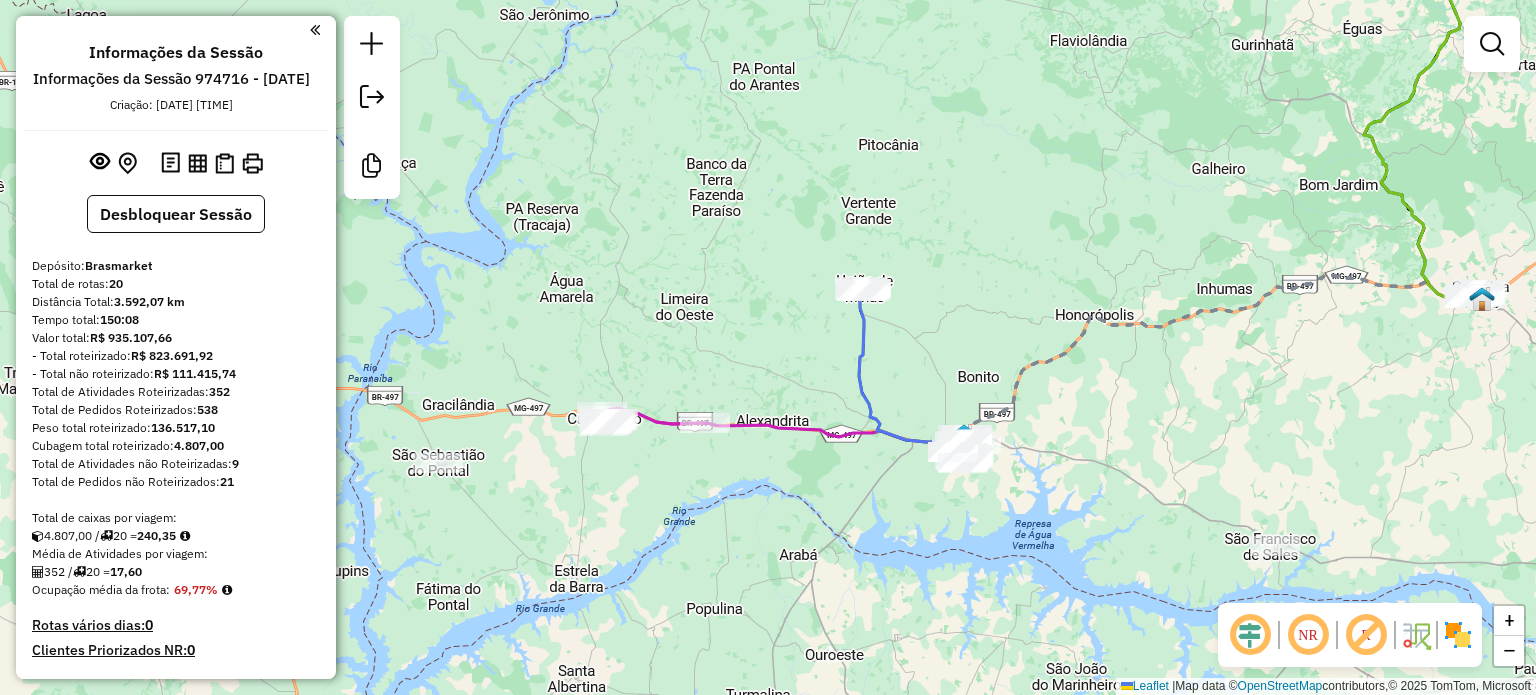 drag, startPoint x: 501, startPoint y: 539, endPoint x: 692, endPoint y: 466, distance: 204.47493 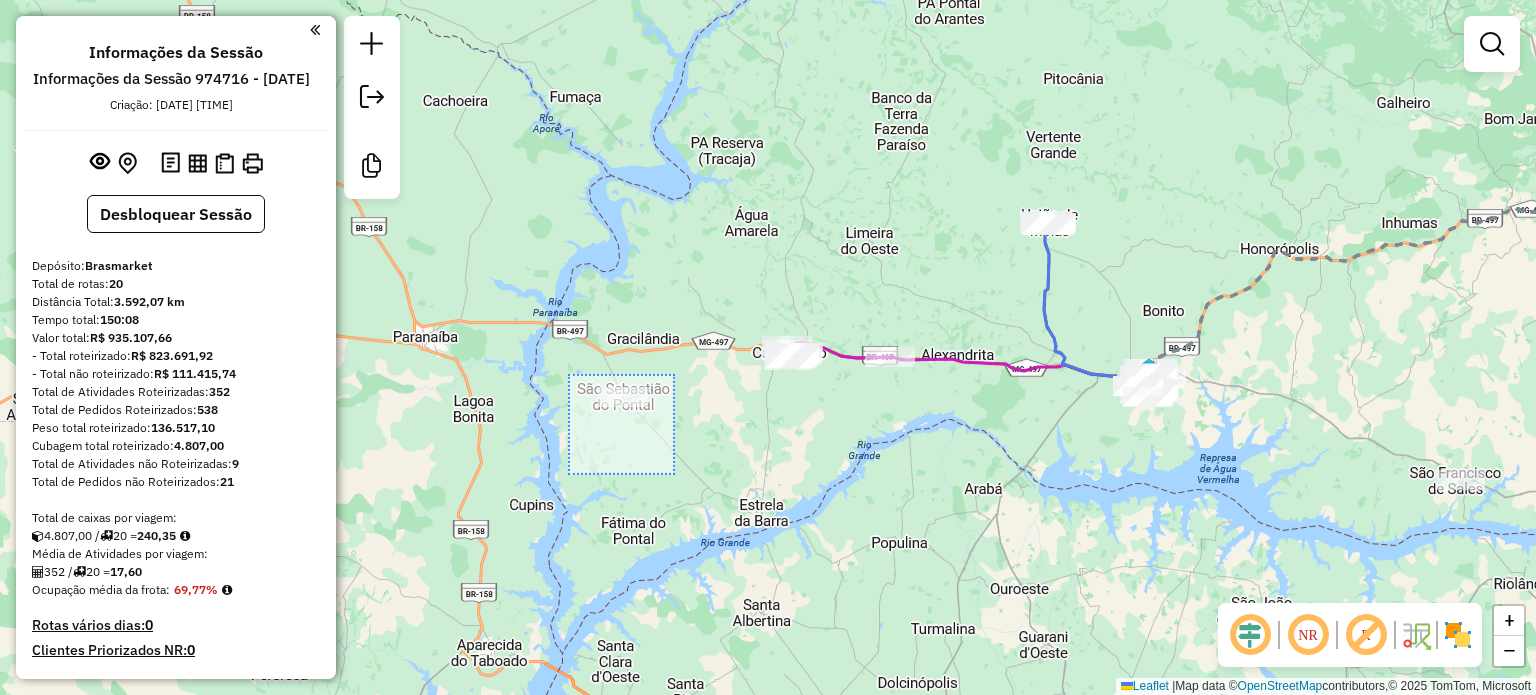 click on "Rota 20 - Placa MLZ0484  [NUMBER] - [BUSINESS_NAME] Rota 8 - Placa EGK8589  [NUMBER] - [BUSINESS_NAME] Janela de atendimento Grade de atendimento Capacidade Transportadoras Veículos Cliente Pedidos  Rotas Selecione os dias de semana para filtrar as janelas de atendimento  Seg   Ter   Qua   Qui   Sex   Sáb   Dom  Informe o período da janela de atendimento: De: Até:  Filtrar exatamente a janela do cliente  Considerar janela de atendimento padrão  Selecione os dias de semana para filtrar as grades de atendimento  Seg   Ter   Qua   Qui   Sex   Sáb   Dom   Considerar clientes sem dia de atendimento cadastrado  Clientes fora do dia de atendimento selecionado Filtrar as atividades entre os valores definidos abaixo:  Peso mínimo:   Peso máximo:   Cubagem mínima:   Cubagem máxima:   De:   Até:  Filtrar as atividades entre o tempo de atendimento definido abaixo:  De:   Até:   Considerar capacidade total dos clientes não roteirizados Transportadora: Selecione um ou mais itens Tipo de veículo: Veículo: Nome: De:" 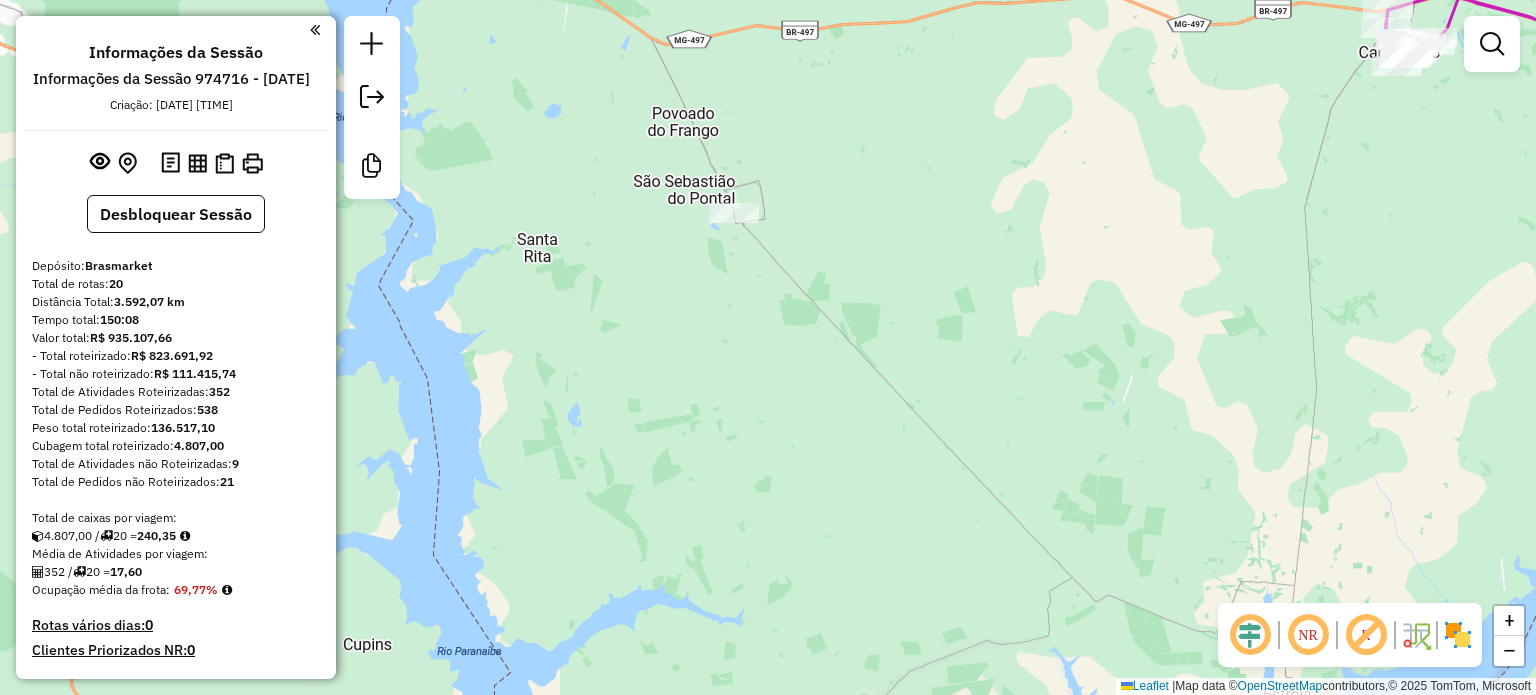 click on "Rota 20 - Placa MLZ0484  [NUMBER] - [BUSINESS_NAME] Rota 8 - Placa EGK8589  [NUMBER] - [BUSINESS_NAME] Janela de atendimento Grade de atendimento Capacidade Transportadoras Veículos Cliente Pedidos  Rotas Selecione os dias de semana para filtrar as janelas de atendimento  Seg   Ter   Qua   Qui   Sex   Sáb   Dom  Informe o período da janela de atendimento: De: Até:  Filtrar exatamente a janela do cliente  Considerar janela de atendimento padrão  Selecione os dias de semana para filtrar as grades de atendimento  Seg   Ter   Qua   Qui   Sex   Sáb   Dom   Considerar clientes sem dia de atendimento cadastrado  Clientes fora do dia de atendimento selecionado Filtrar as atividades entre os valores definidos abaixo:  Peso mínimo:   Peso máximo:   Cubagem mínima:   Cubagem máxima:   De:   Até:  Filtrar as atividades entre o tempo de atendimento definido abaixo:  De:   Até:   Considerar capacidade total dos clientes não roteirizados Transportadora: Selecione um ou mais itens Tipo de veículo: Veículo: Nome: De:" 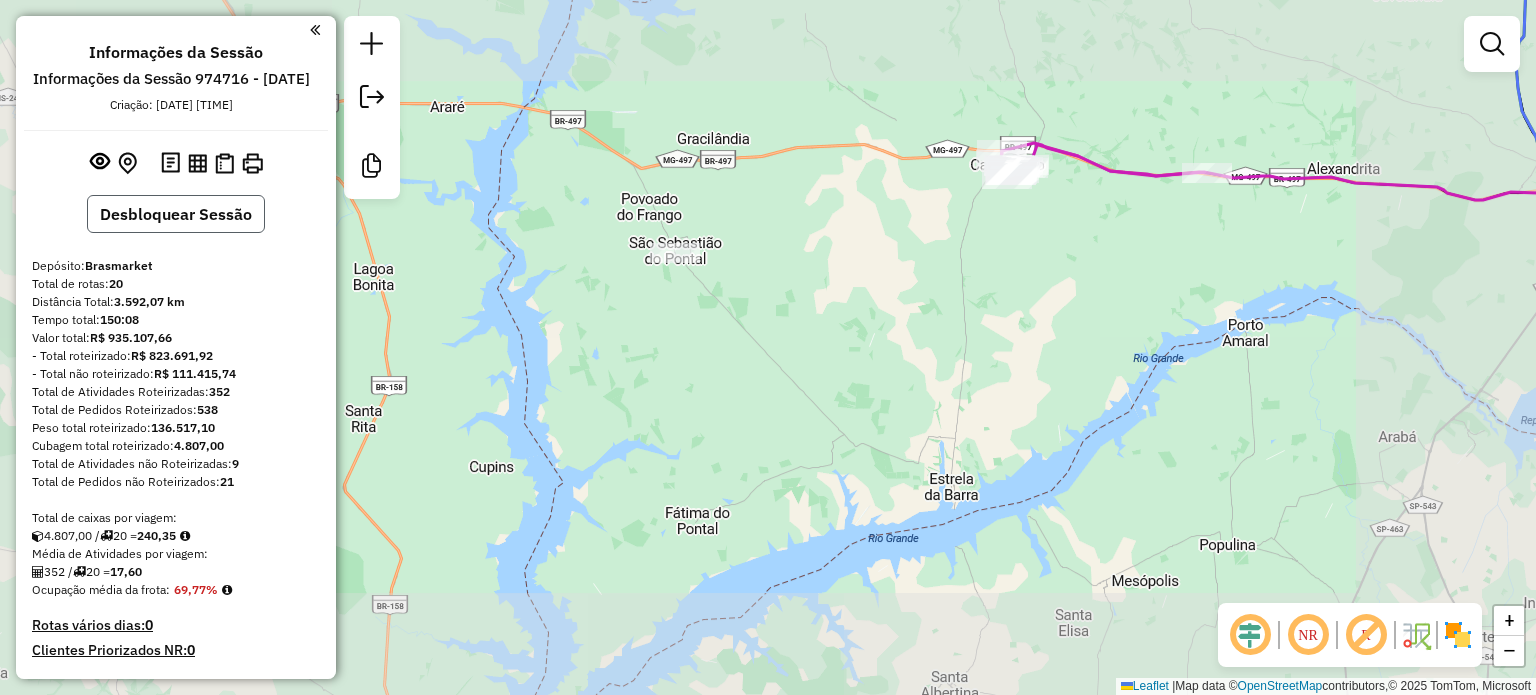click on "Desbloquear Sessão" at bounding box center (176, 214) 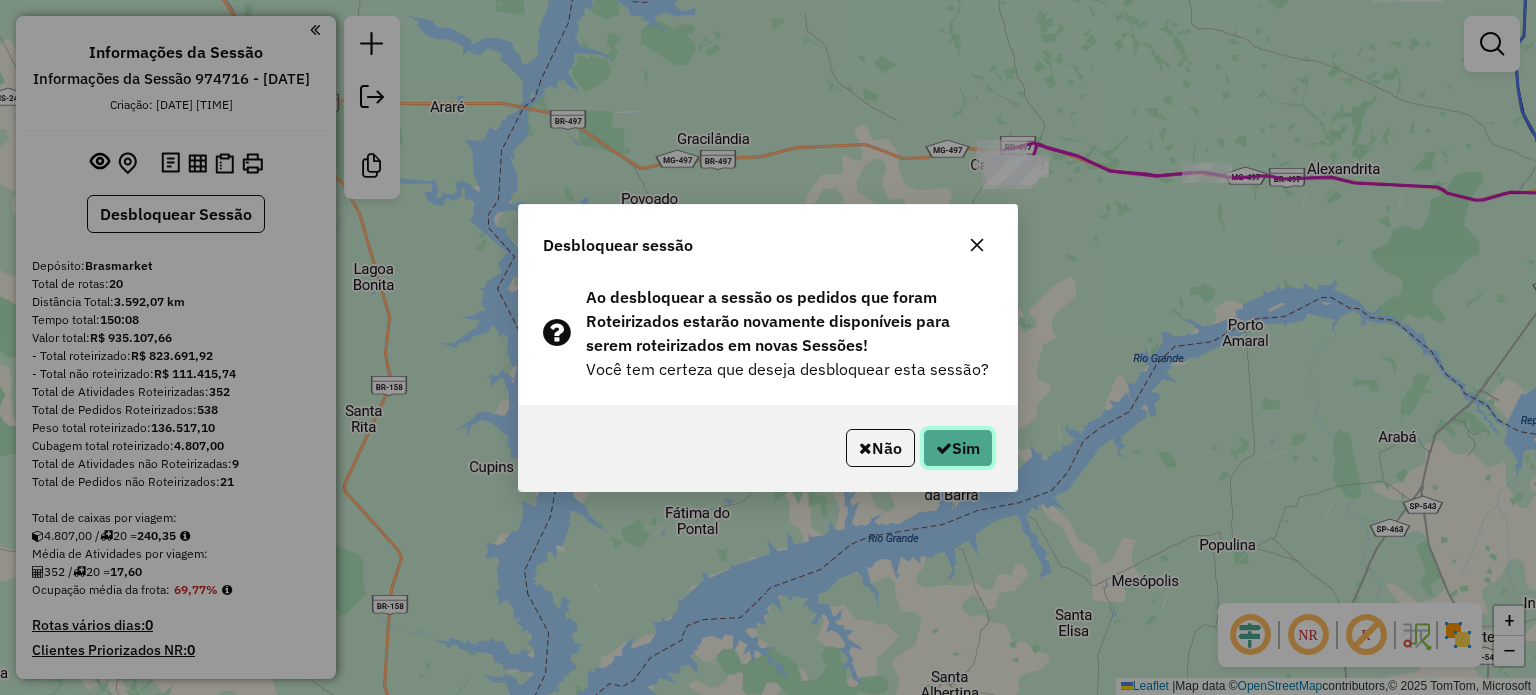 click 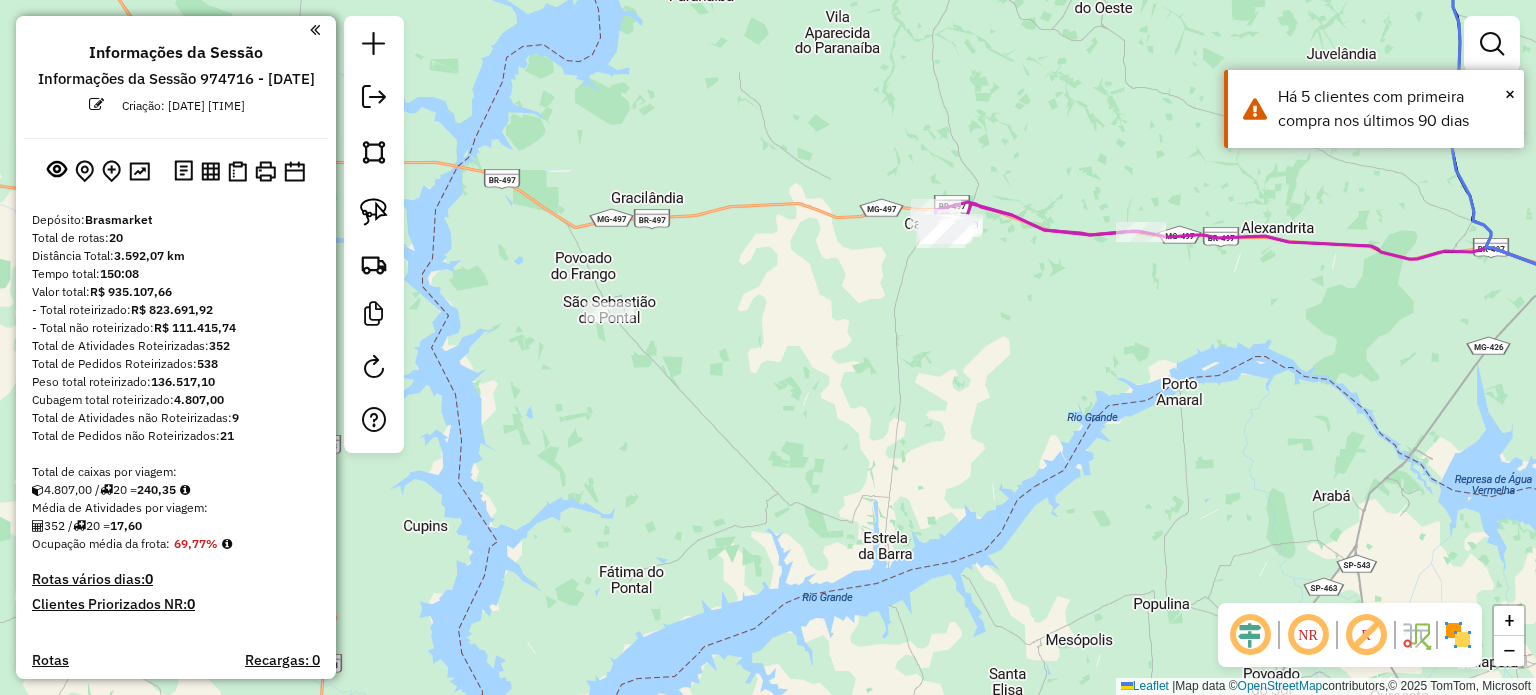 drag, startPoint x: 679, startPoint y: 318, endPoint x: 508, endPoint y: 464, distance: 224.84883 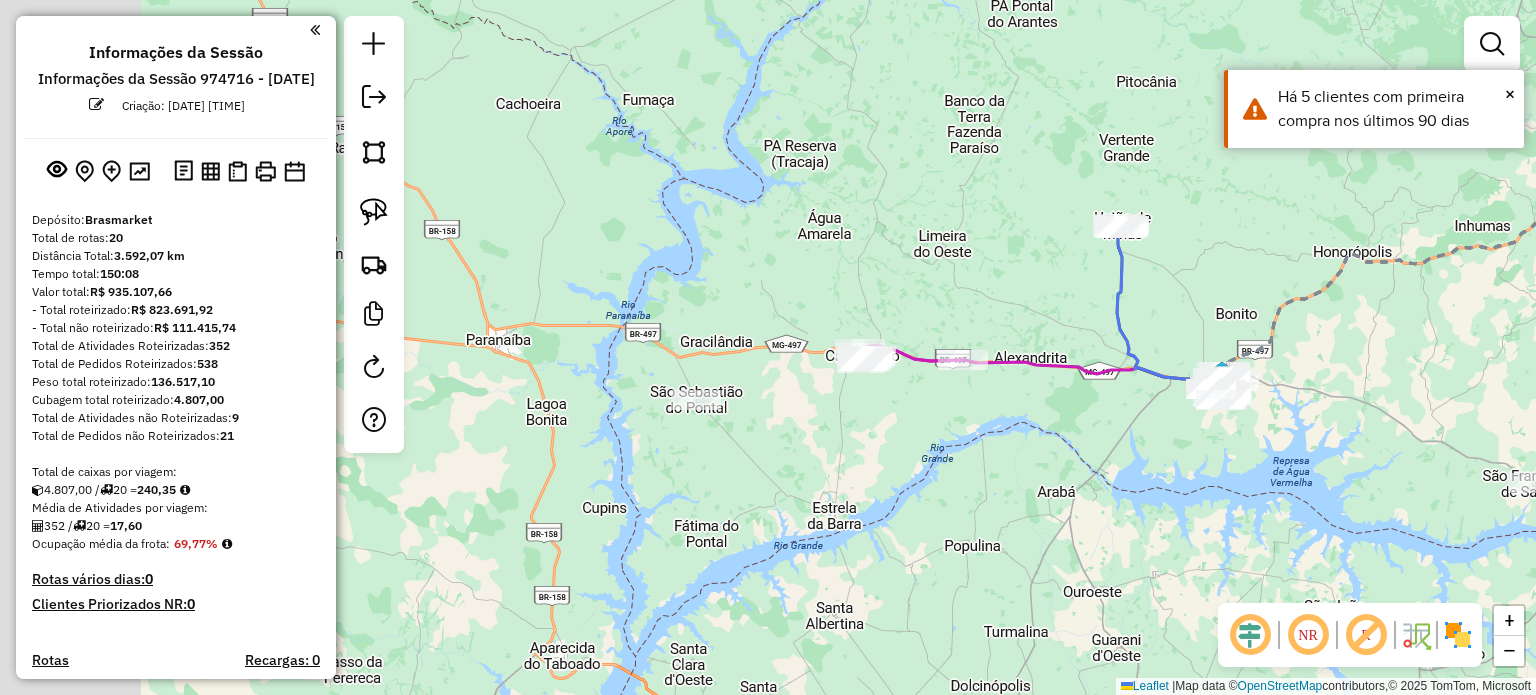 drag, startPoint x: 547, startPoint y: 449, endPoint x: 768, endPoint y: 418, distance: 223.16362 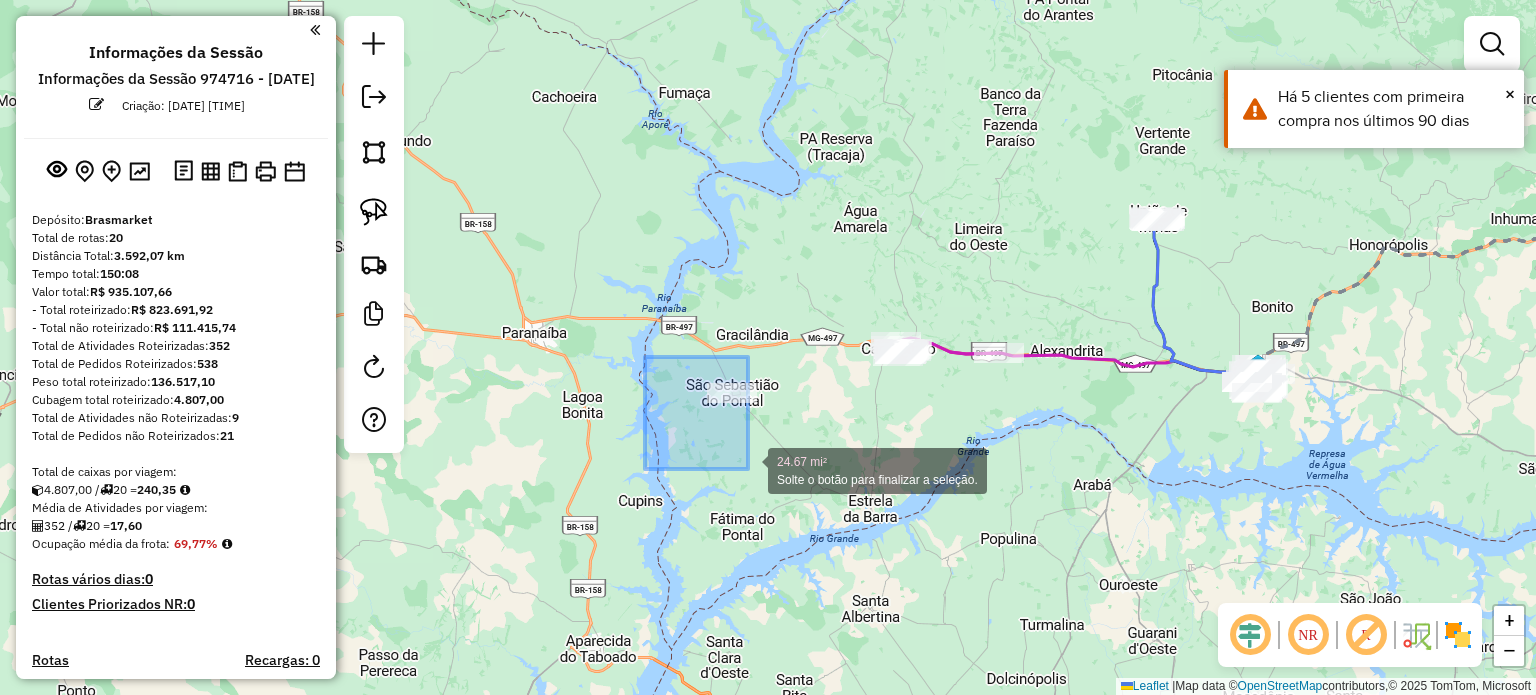 drag, startPoint x: 748, startPoint y: 469, endPoint x: 832, endPoint y: 510, distance: 93.471924 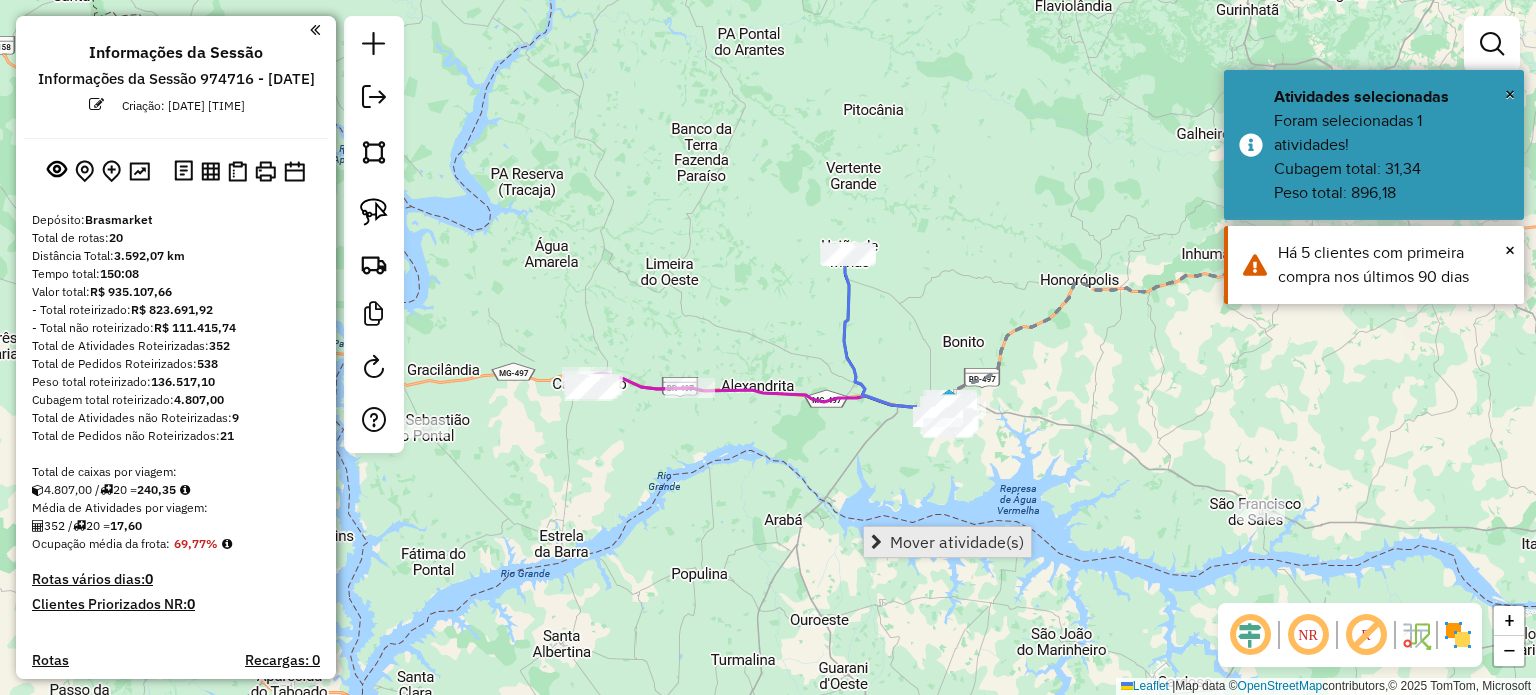 drag, startPoint x: 1296, startPoint y: 514, endPoint x: 913, endPoint y: 543, distance: 384.09634 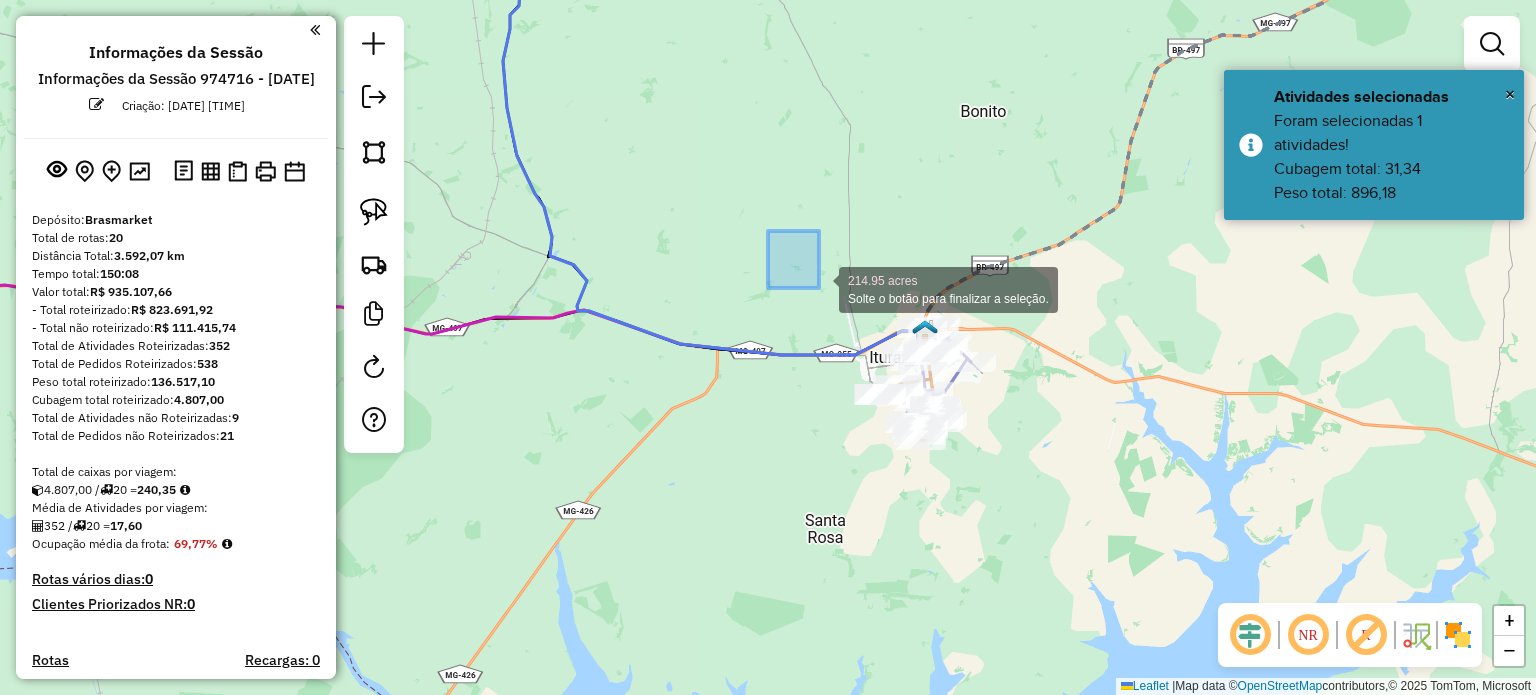 drag, startPoint x: 792, startPoint y: 259, endPoint x: 1092, endPoint y: 543, distance: 413.10532 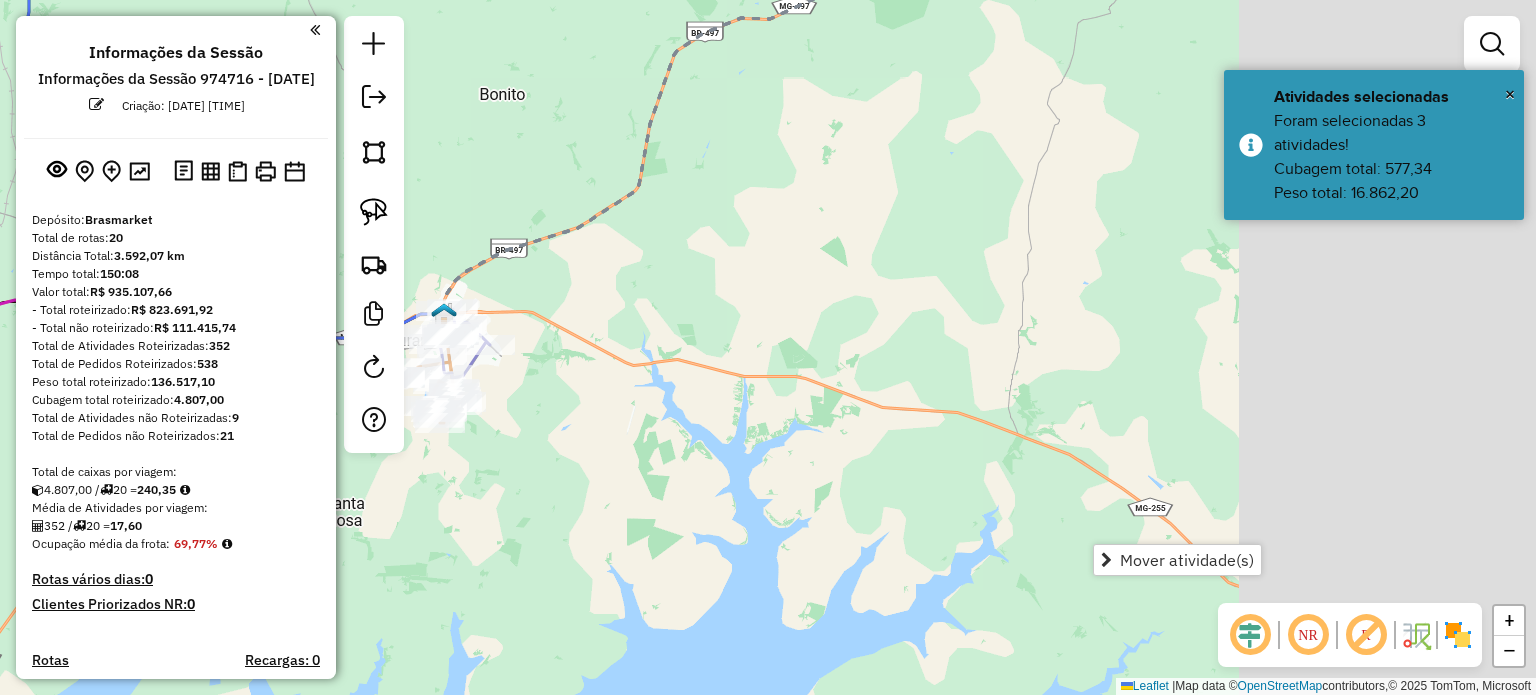 drag, startPoint x: 1076, startPoint y: 449, endPoint x: 587, endPoint y: 430, distance: 489.369 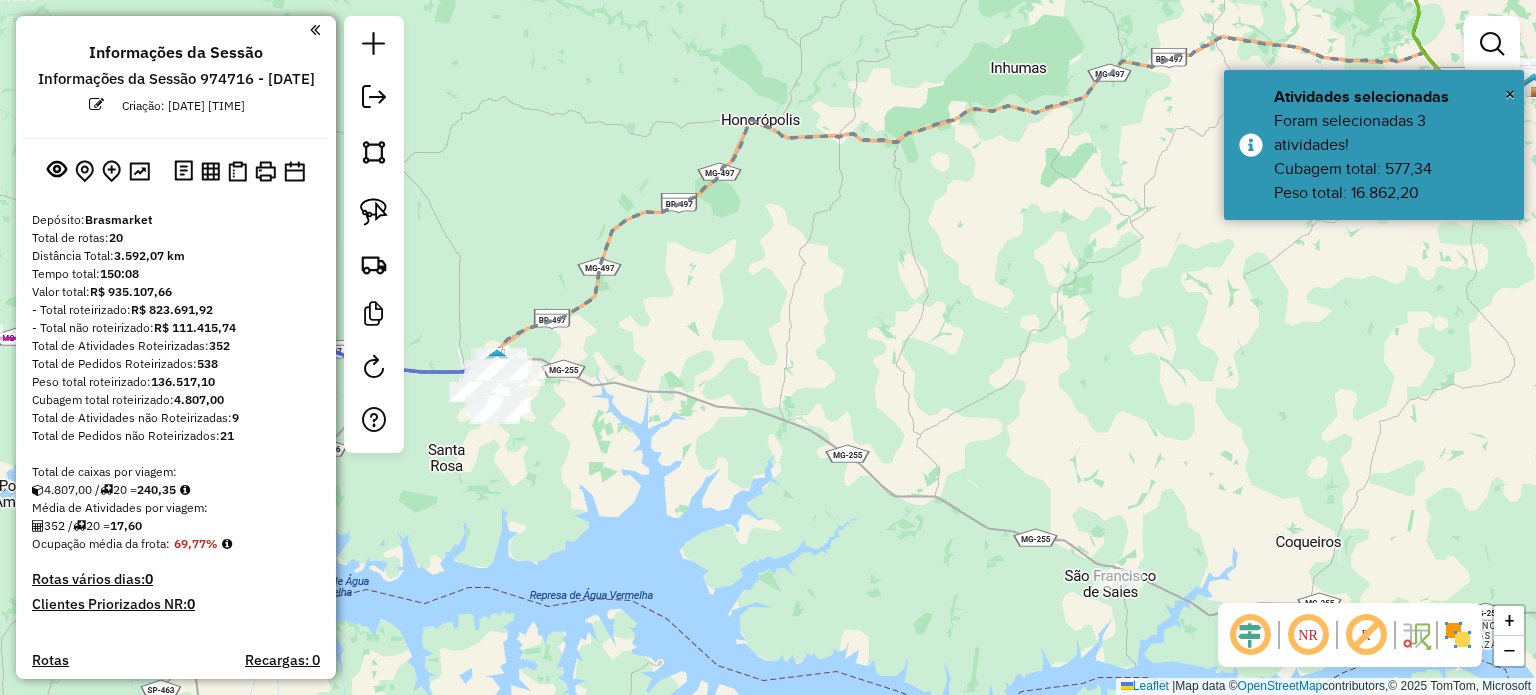 drag, startPoint x: 957, startPoint y: 499, endPoint x: 630, endPoint y: 439, distance: 332.459 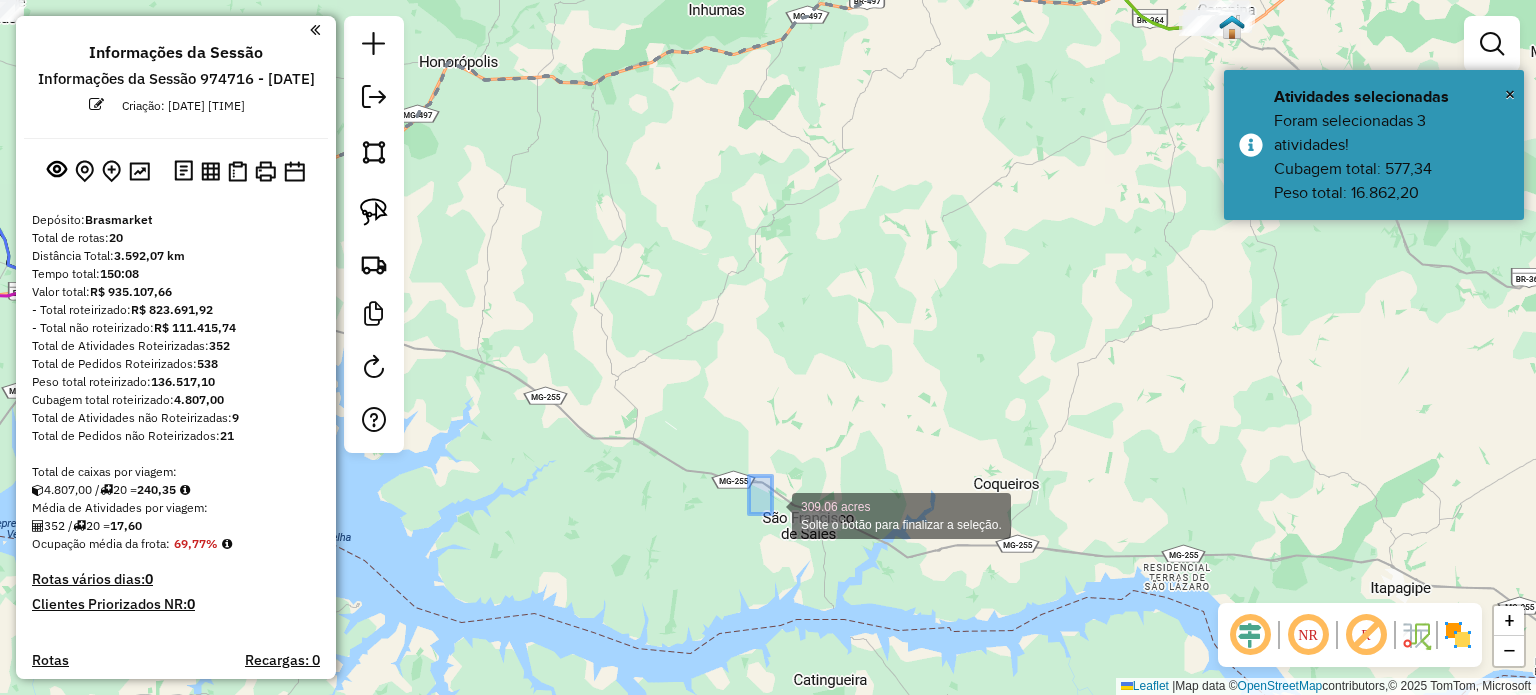 drag, startPoint x: 749, startPoint y: 479, endPoint x: 957, endPoint y: 648, distance: 268.00186 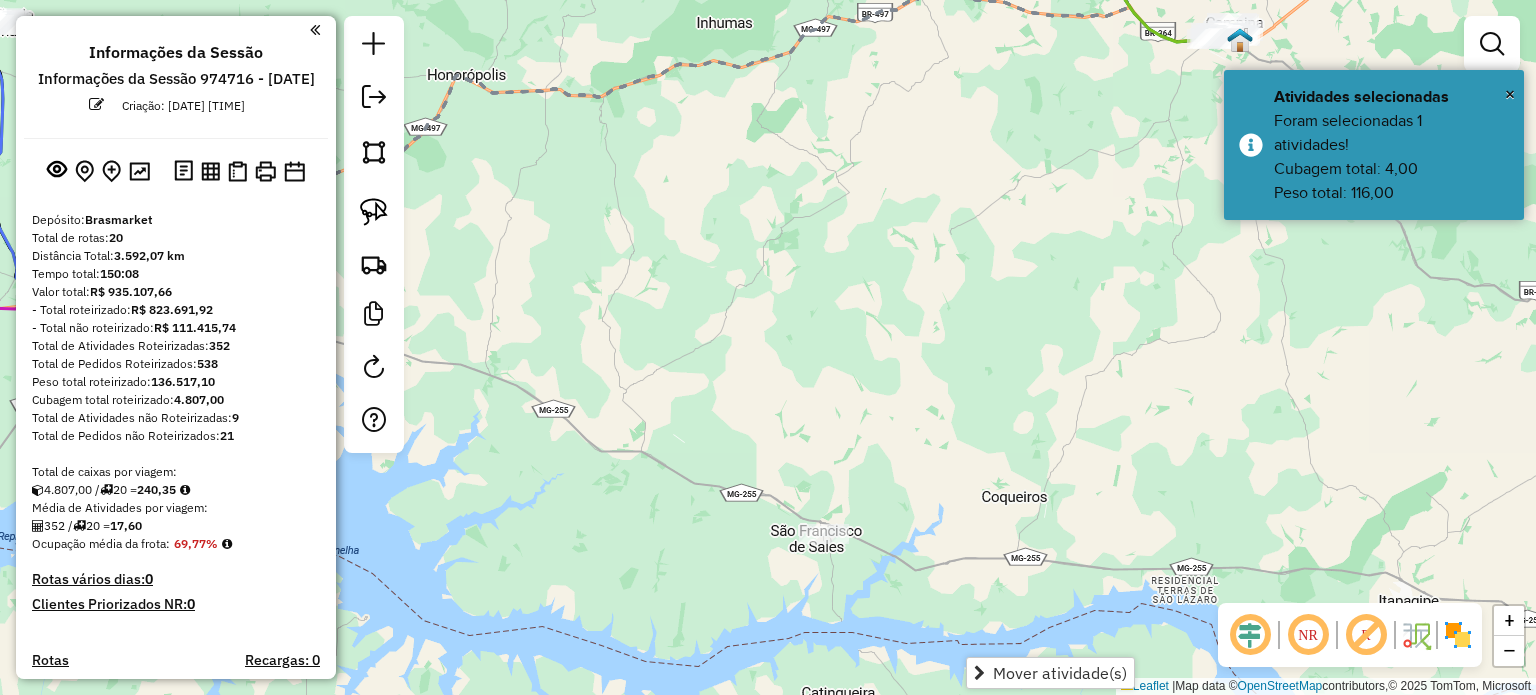 drag, startPoint x: 580, startPoint y: 350, endPoint x: 725, endPoint y: 701, distance: 379.771 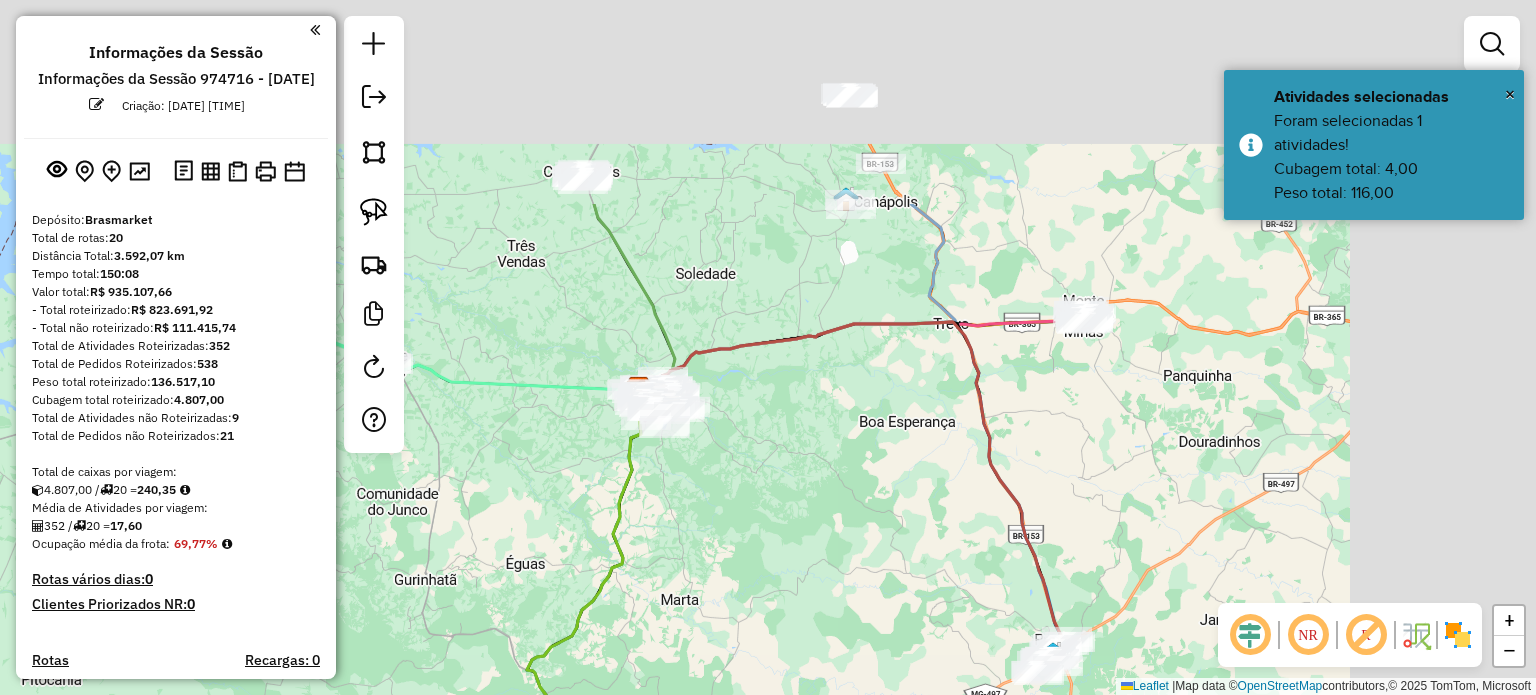 drag, startPoint x: 1087, startPoint y: 527, endPoint x: 618, endPoint y: 742, distance: 515.9322 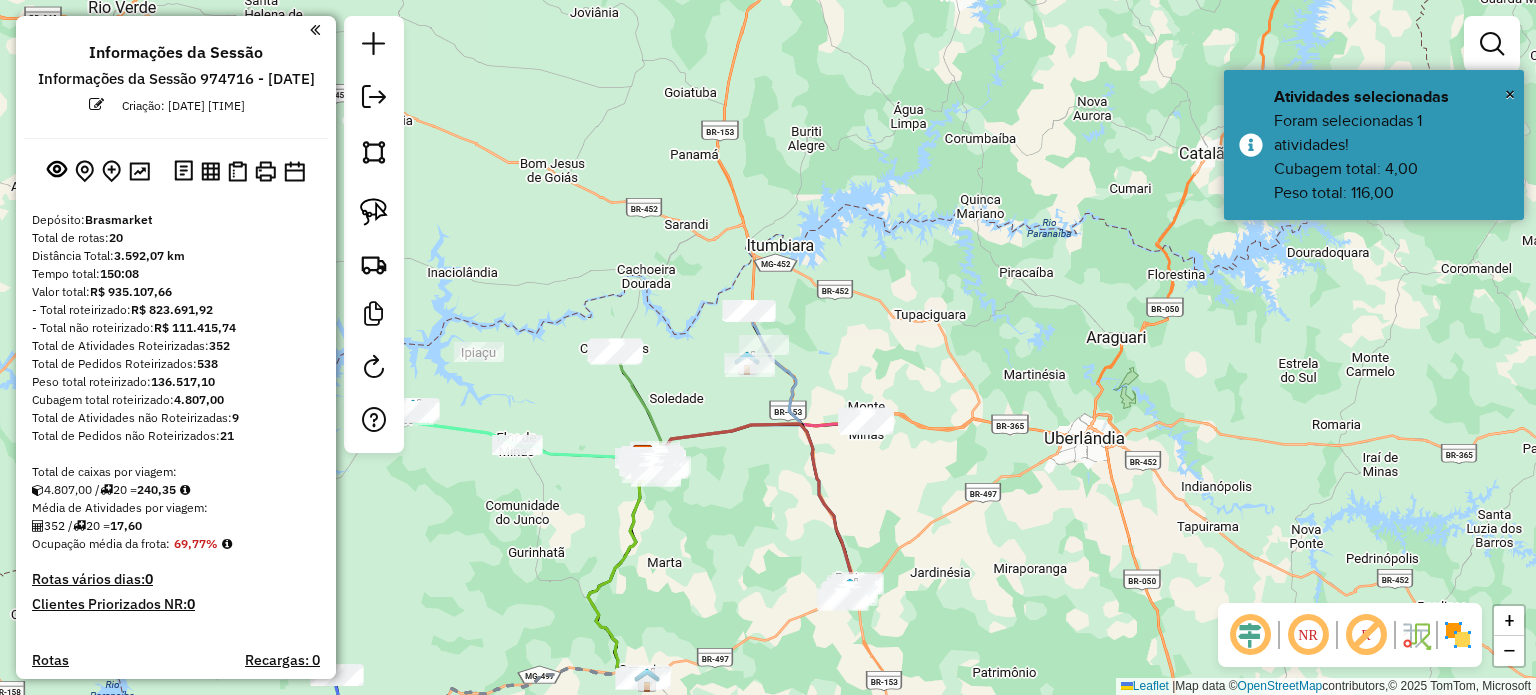 drag, startPoint x: 902, startPoint y: 479, endPoint x: 1031, endPoint y: 503, distance: 131.21356 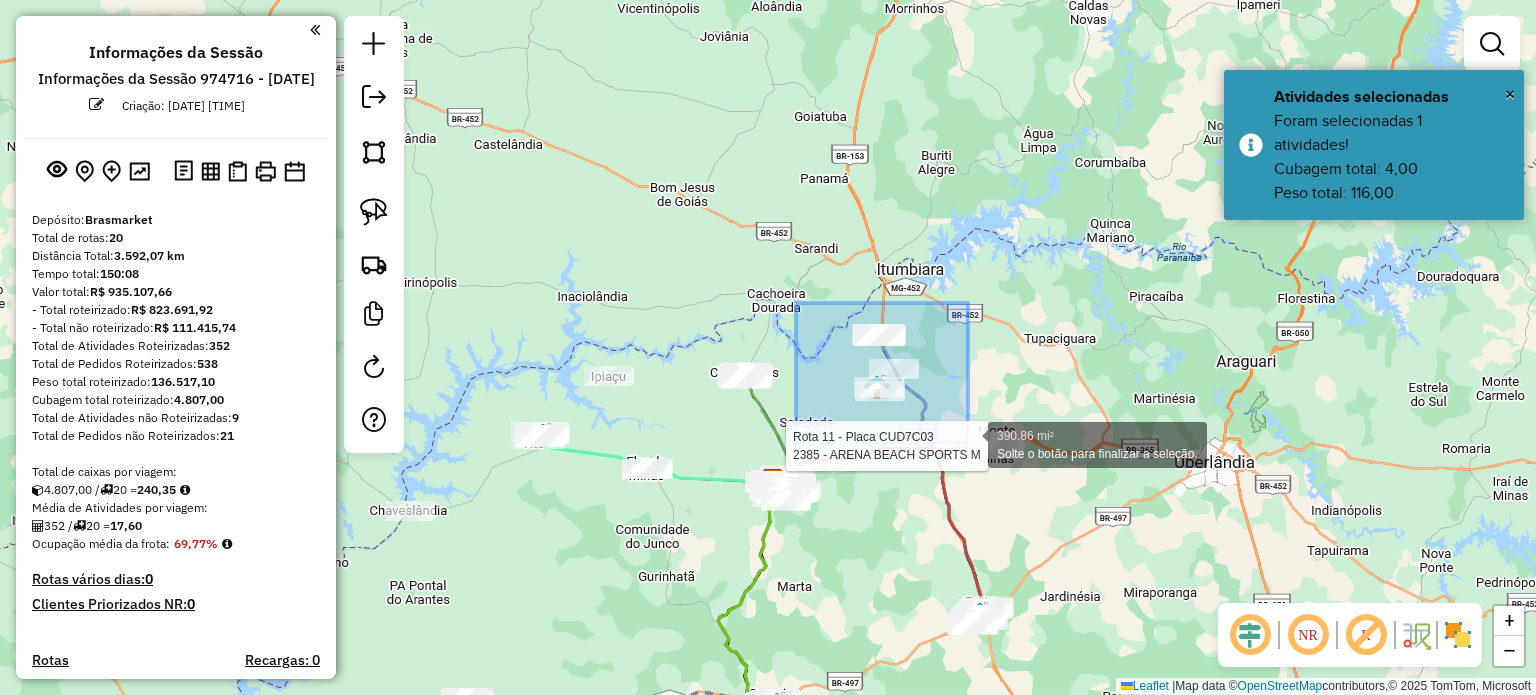 click on "Rota 11 - Placa CUD7C03  [NUMBER] - [BUSINESS_NAME] [NUMBER] mi² Solte o botão para finalizar a seleção. Janela de atendimento Grade de atendimento Capacidade Transportadoras Veículos Cliente Pedidos  Rotas Selecione os dias de semana para filtrar as janelas de atendimento  Seg   Ter   Qua   Qui   Sex   Sáb   Dom  Informe o período da janela de atendimento: De: Até:  Filtrar exatamente a janela do cliente  Considerar janela de atendimento padrão  Selecione os dias de semana para filtrar as grades de atendimento  Seg   Ter   Qua   Qui   Sex   Sáb   Dom   Considerar clientes sem dia de atendimento cadastrado  Clientes fora do dia de atendimento selecionado Filtrar as atividades entre os valores definidos abaixo:  Peso mínimo:   Peso máximo:   Cubagem mínima:   Cubagem máxima:   De:   Até:  Filtrar as atividades entre o tempo de atendimento definido abaixo:  De:   Até:   Considerar capacidade total dos clientes não roteirizados Transportadora: Selecione um ou mais itens Tipo de veículo: Nome: +" 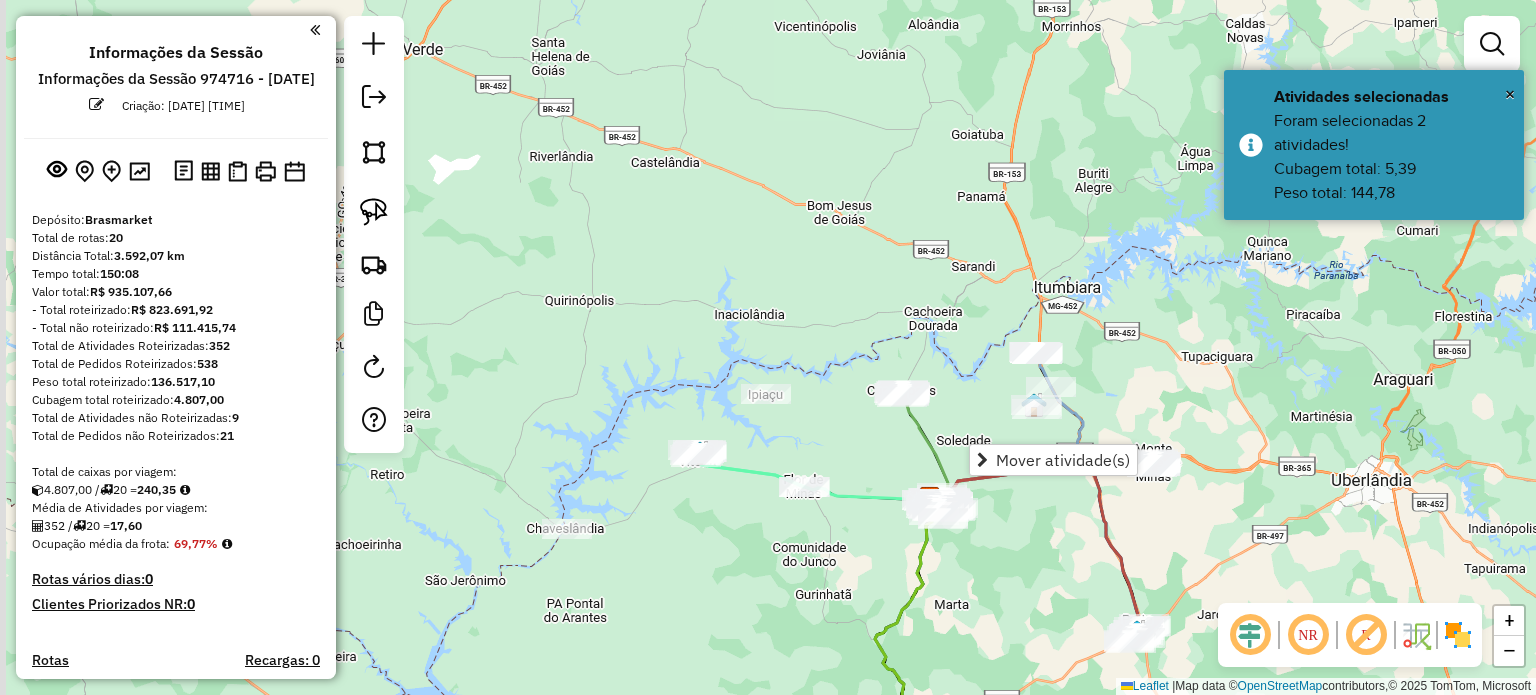 drag, startPoint x: 681, startPoint y: 427, endPoint x: 775, endPoint y: 434, distance: 94.26028 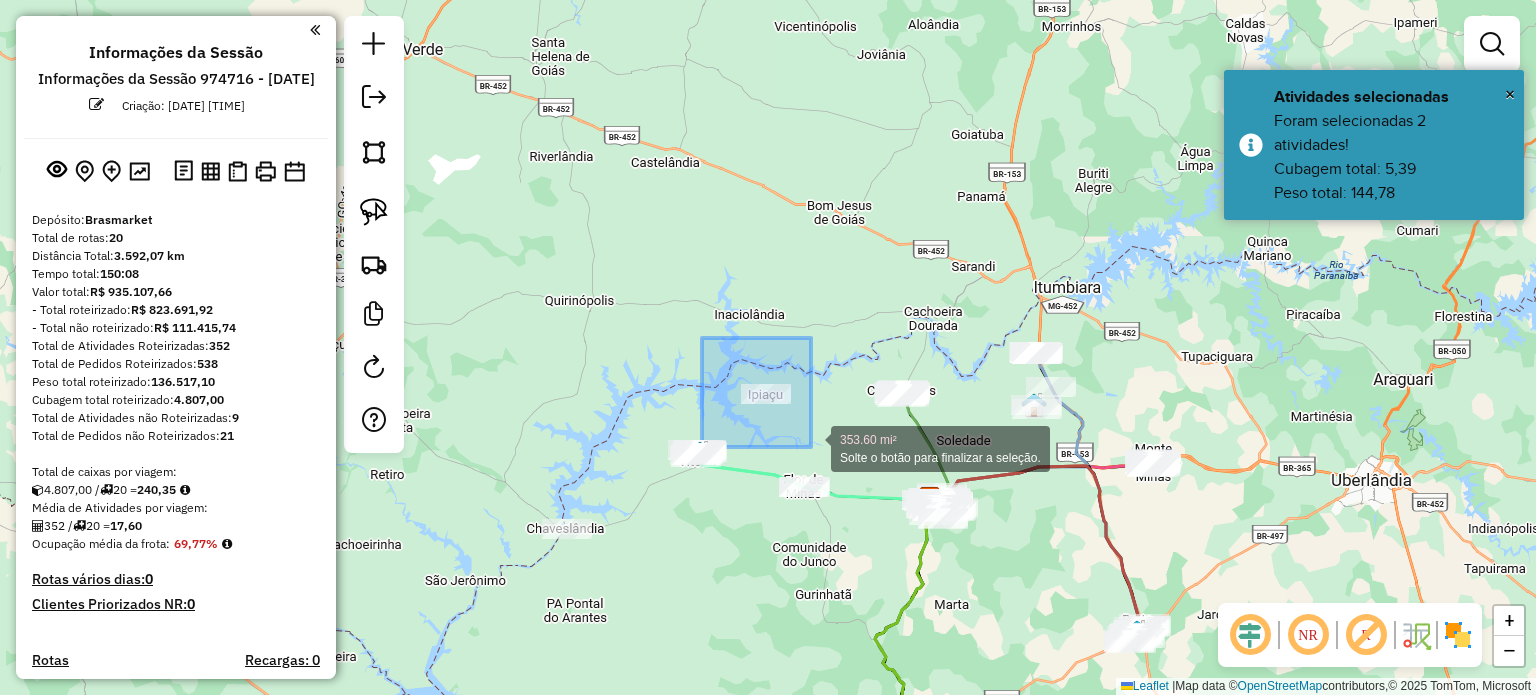 drag, startPoint x: 702, startPoint y: 338, endPoint x: 807, endPoint y: 435, distance: 142.94754 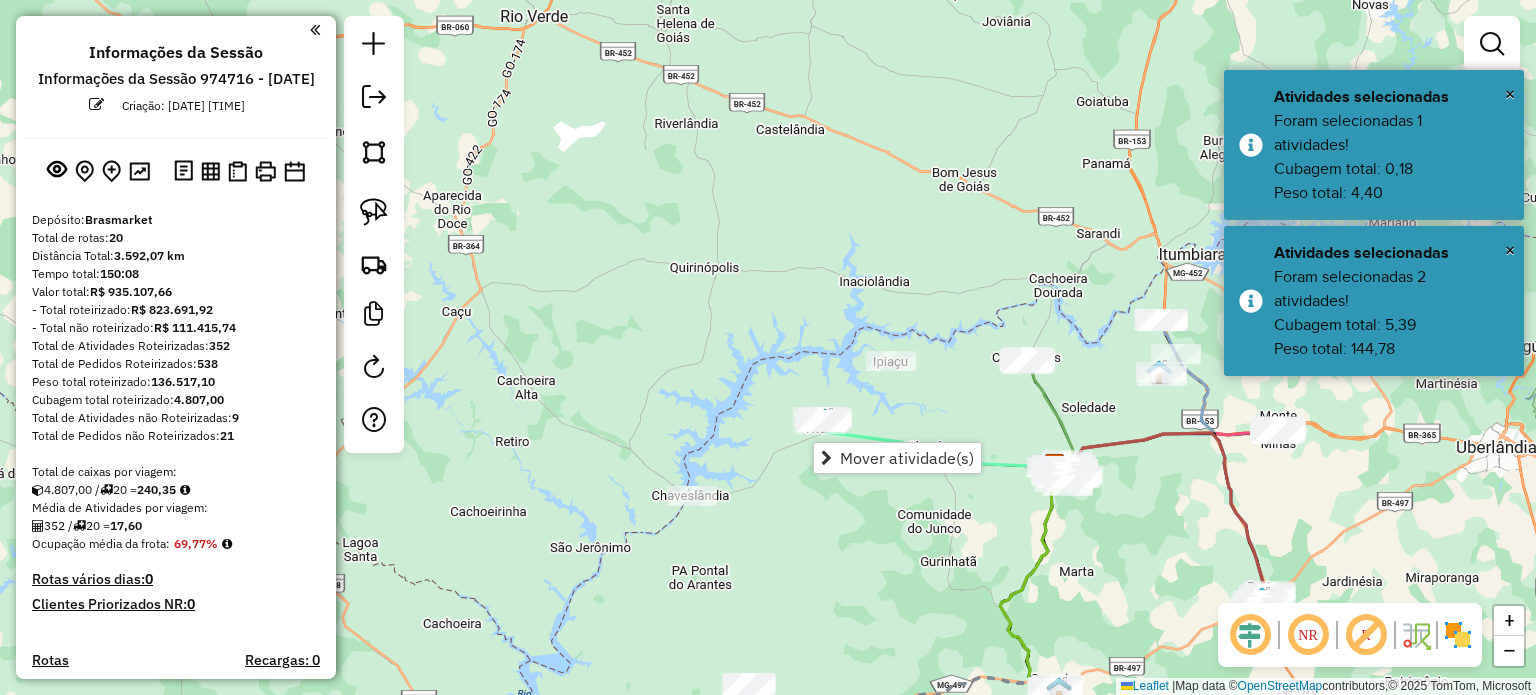 drag, startPoint x: 643, startPoint y: 612, endPoint x: 771, endPoint y: 569, distance: 135.02963 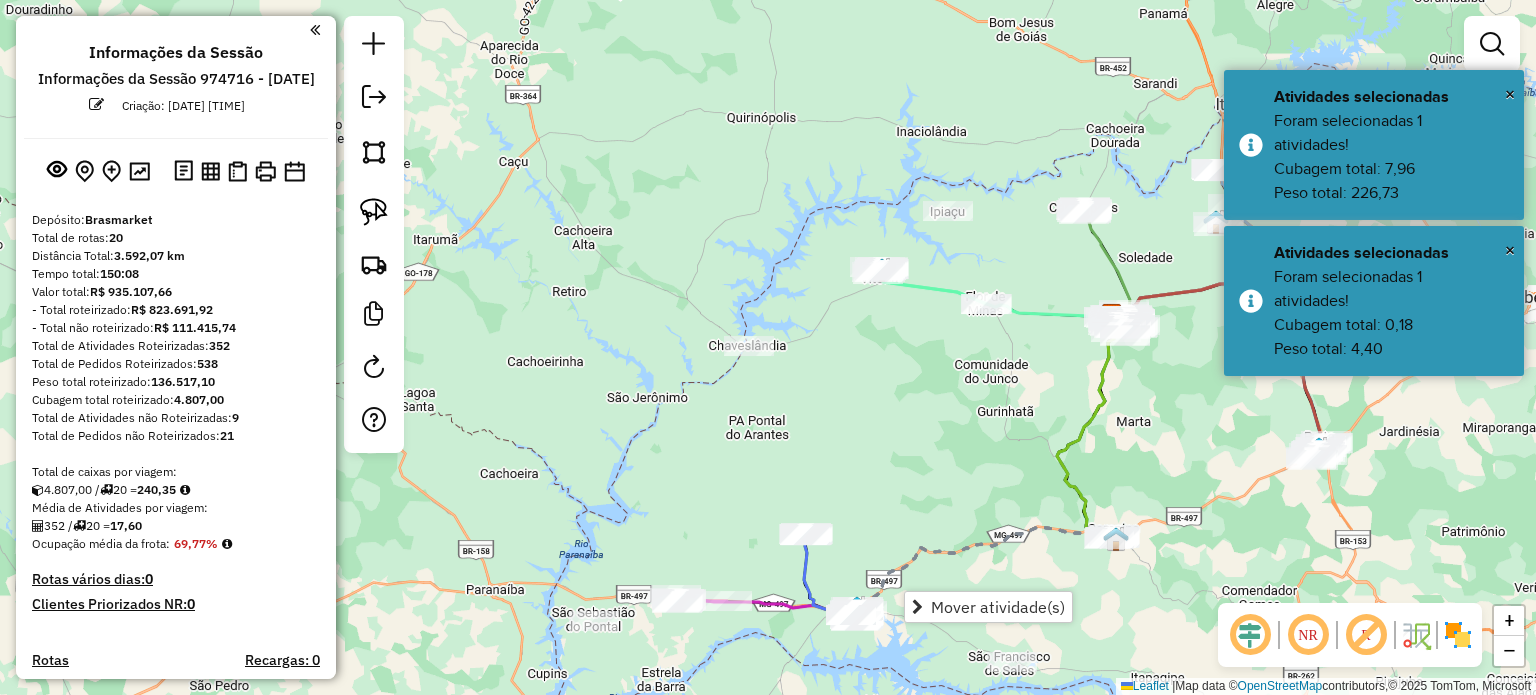 drag, startPoint x: 820, startPoint y: 555, endPoint x: 847, endPoint y: 395, distance: 162.26213 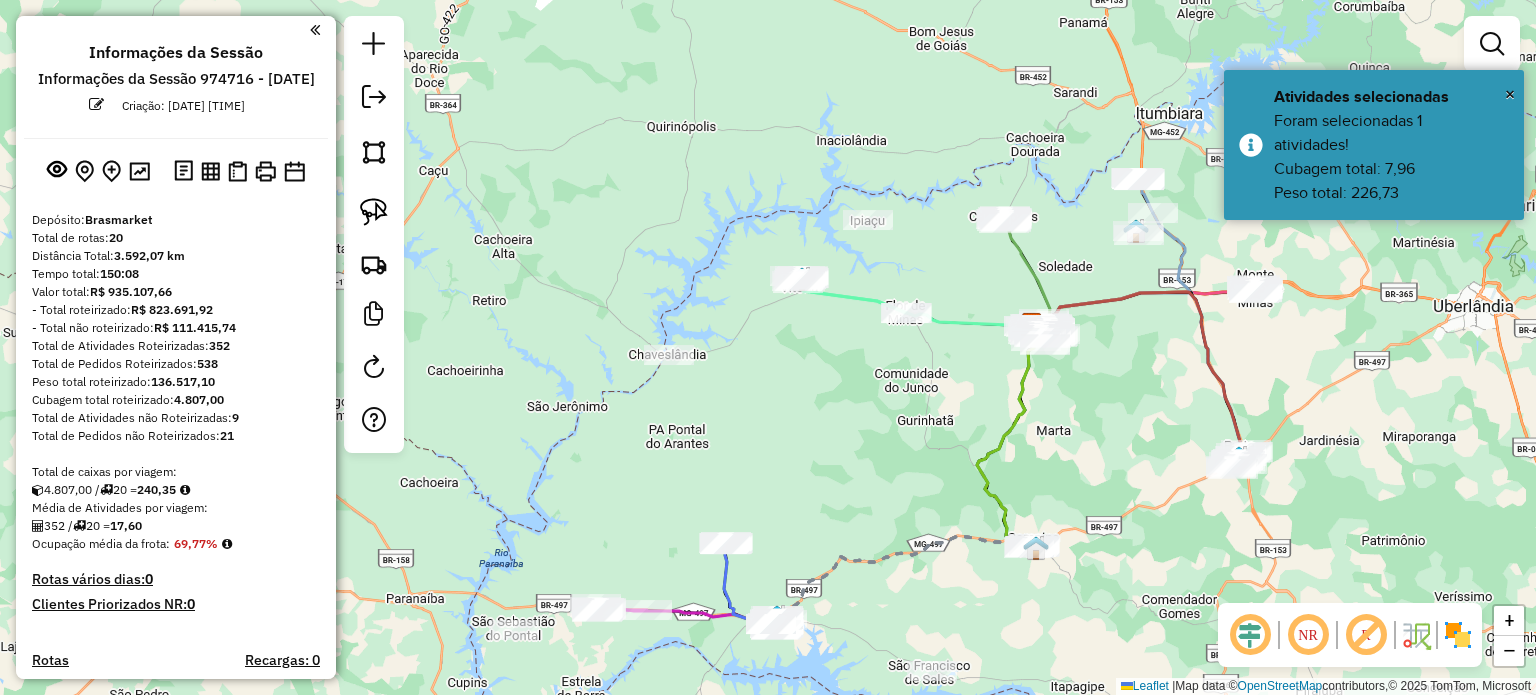 drag, startPoint x: 782, startPoint y: 418, endPoint x: 719, endPoint y: 447, distance: 69.354164 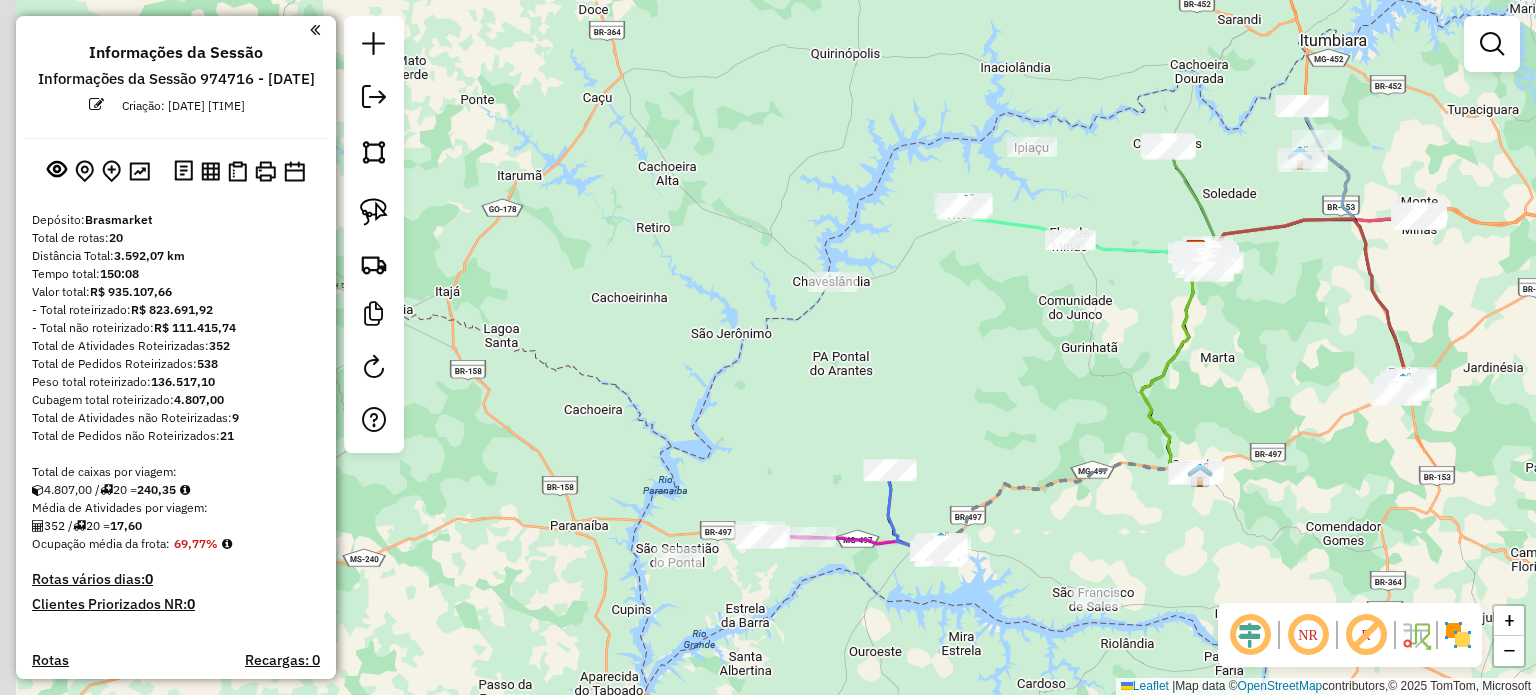 drag, startPoint x: 766, startPoint y: 481, endPoint x: 1039, endPoint y: 325, distance: 314.42804 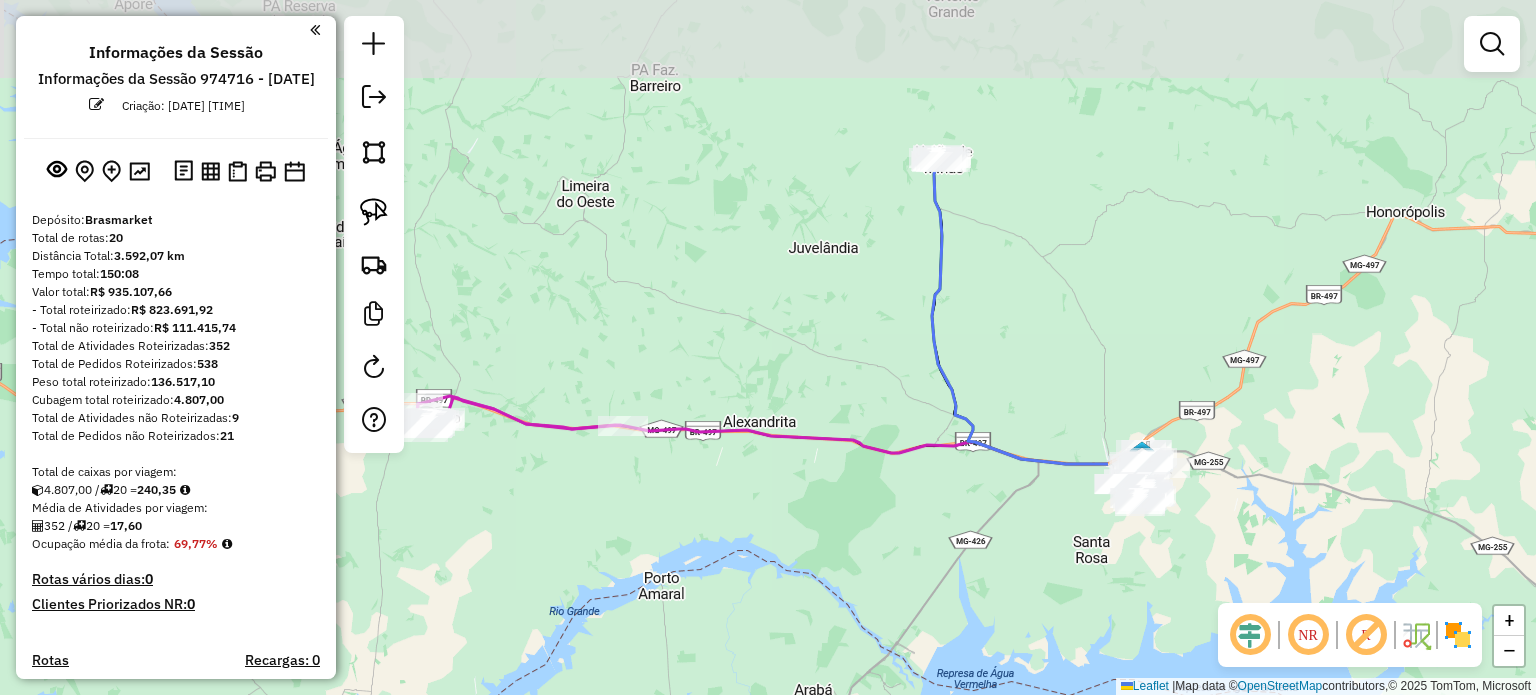 drag, startPoint x: 1335, startPoint y: 483, endPoint x: 758, endPoint y: 583, distance: 585.6014 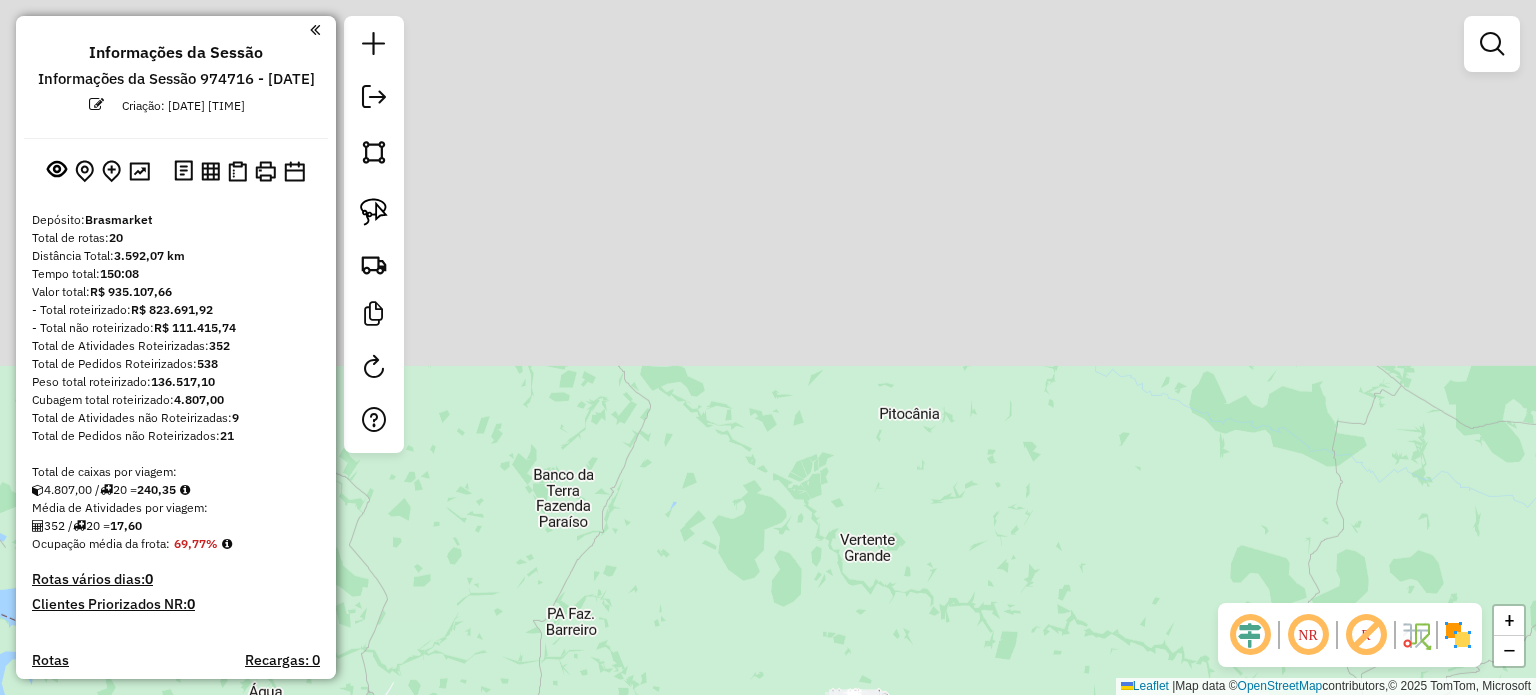 drag, startPoint x: 832, startPoint y: 182, endPoint x: 740, endPoint y: 742, distance: 567.50684 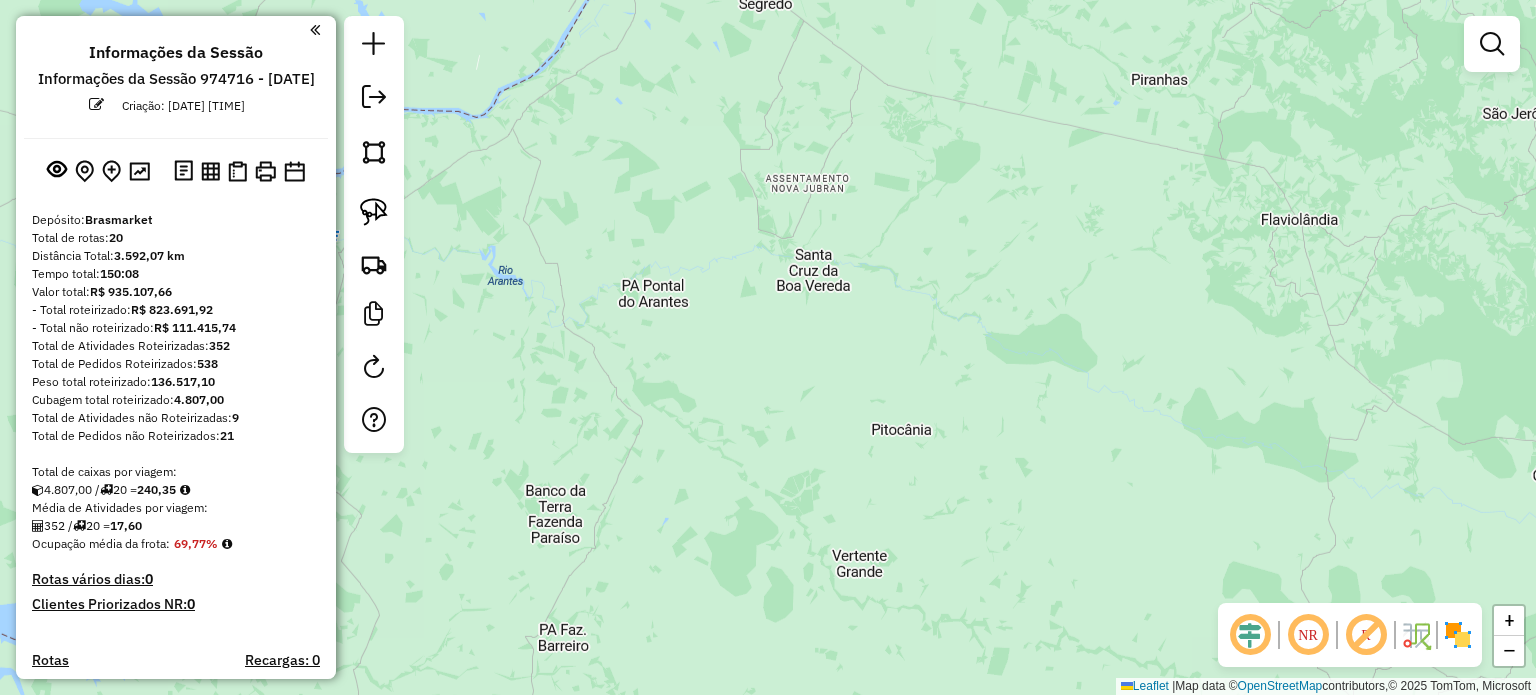 drag, startPoint x: 922, startPoint y: 345, endPoint x: 745, endPoint y: 742, distance: 434.66998 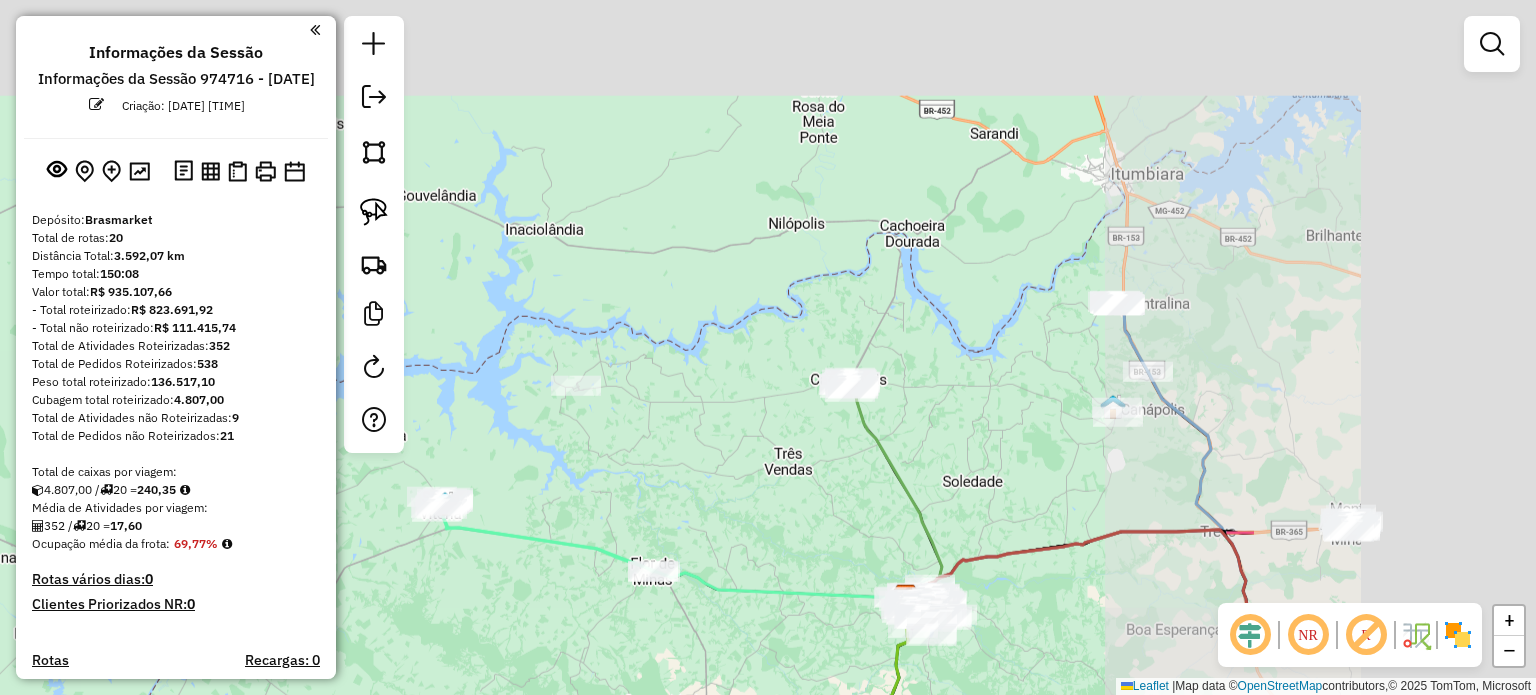 drag, startPoint x: 1052, startPoint y: 515, endPoint x: 616, endPoint y: 397, distance: 451.68573 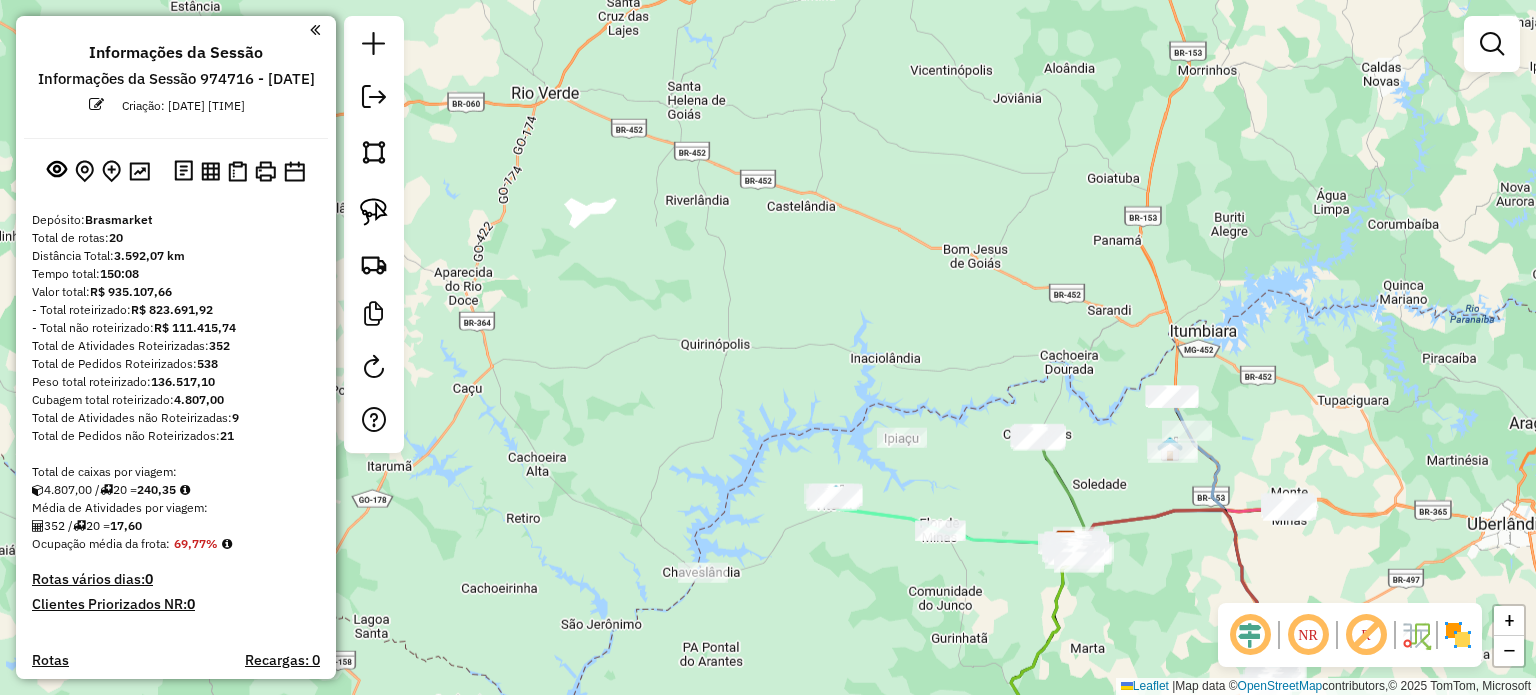 drag, startPoint x: 1192, startPoint y: 469, endPoint x: 969, endPoint y: 501, distance: 225.28427 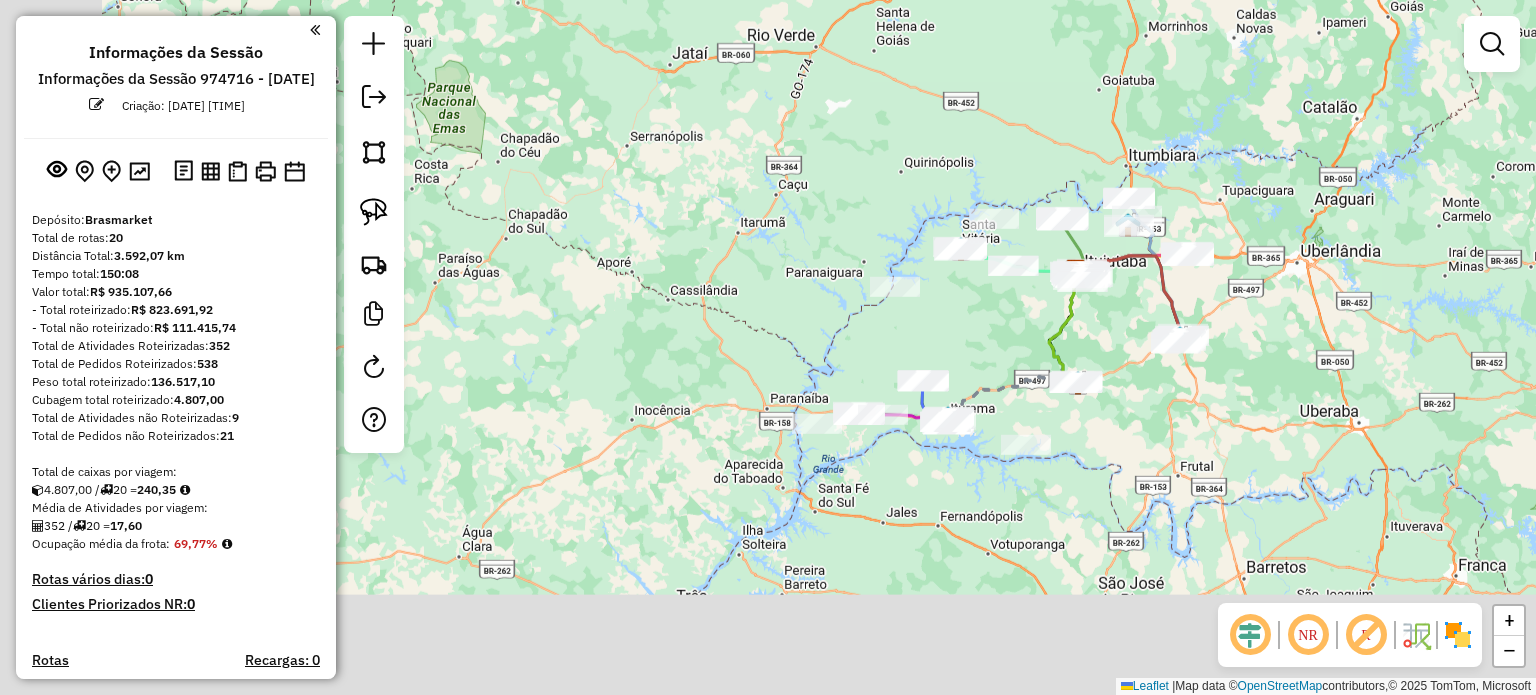 drag, startPoint x: 818, startPoint y: 677, endPoint x: 1191, endPoint y: 371, distance: 482.45724 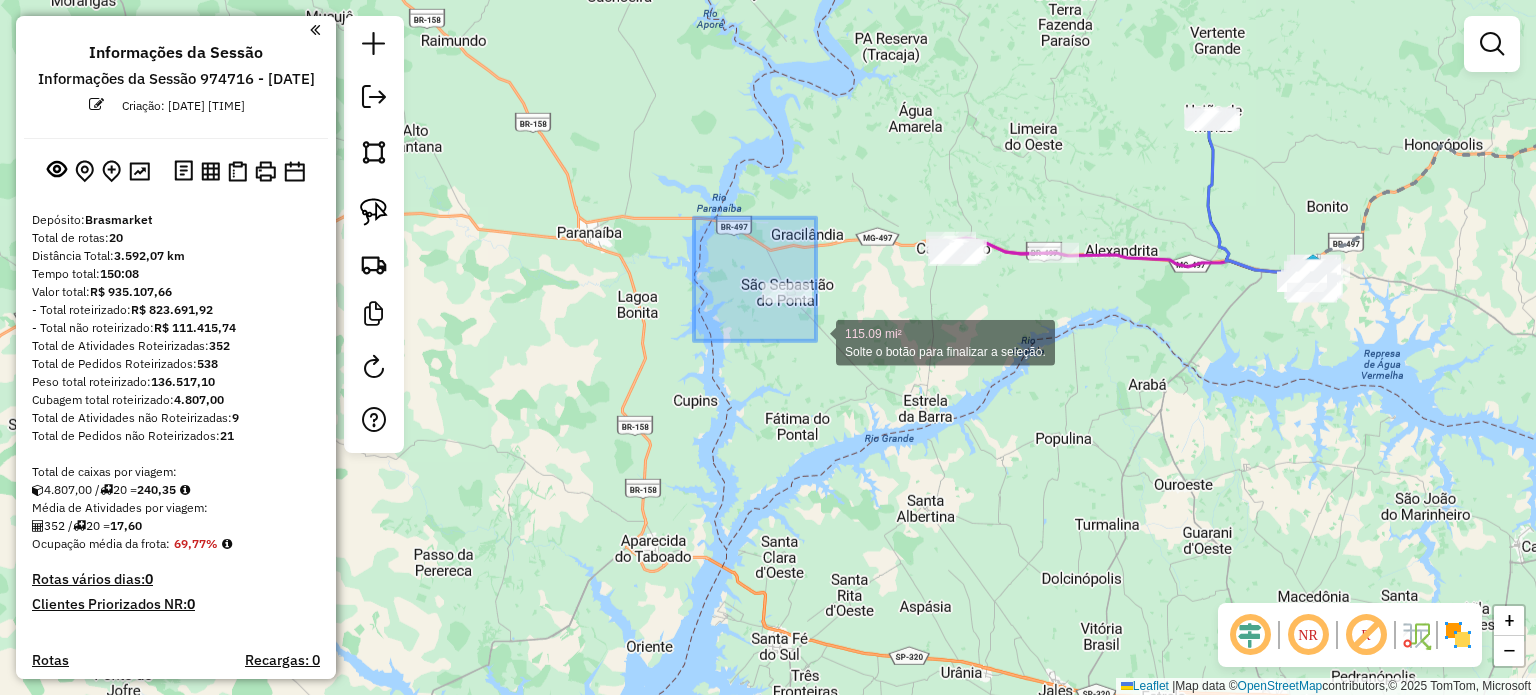 drag, startPoint x: 694, startPoint y: 218, endPoint x: 816, endPoint y: 341, distance: 173.2426 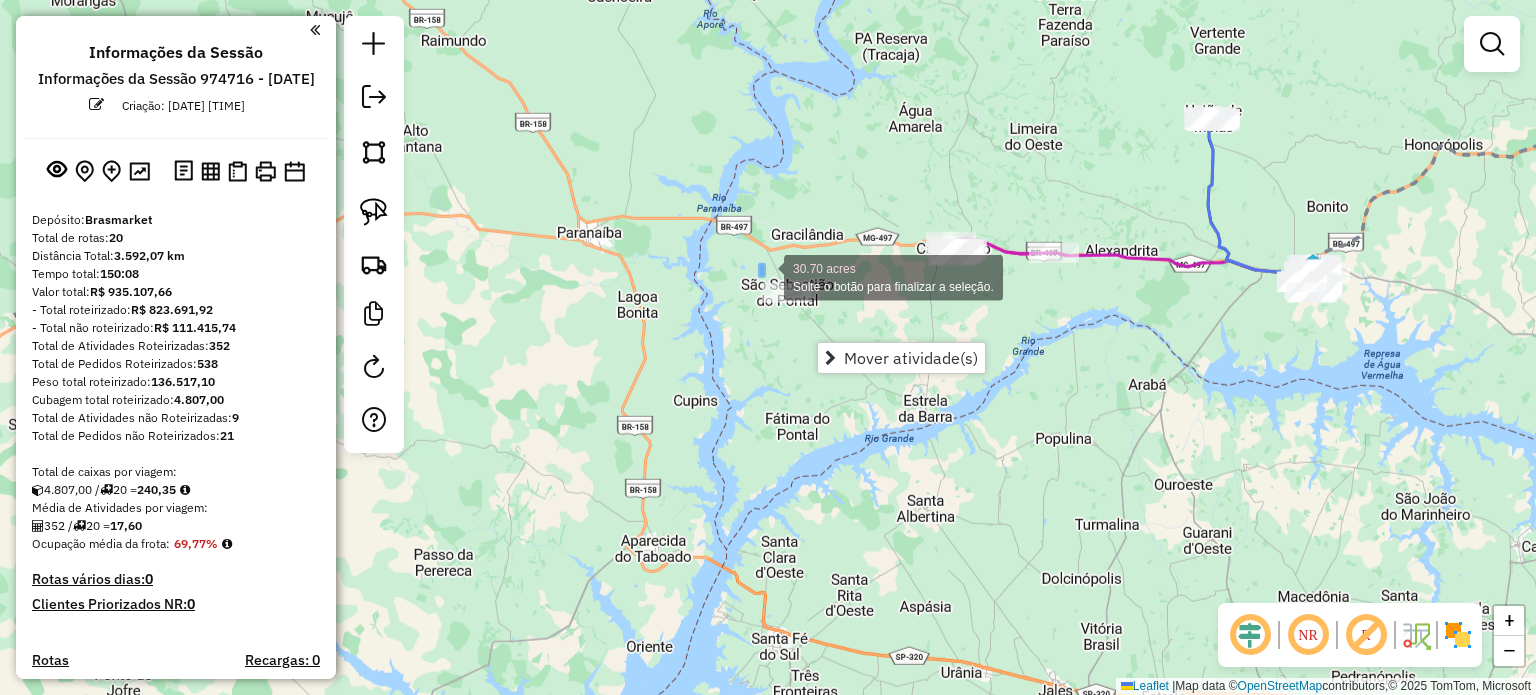 drag, startPoint x: 760, startPoint y: 265, endPoint x: 860, endPoint y: 373, distance: 147.18695 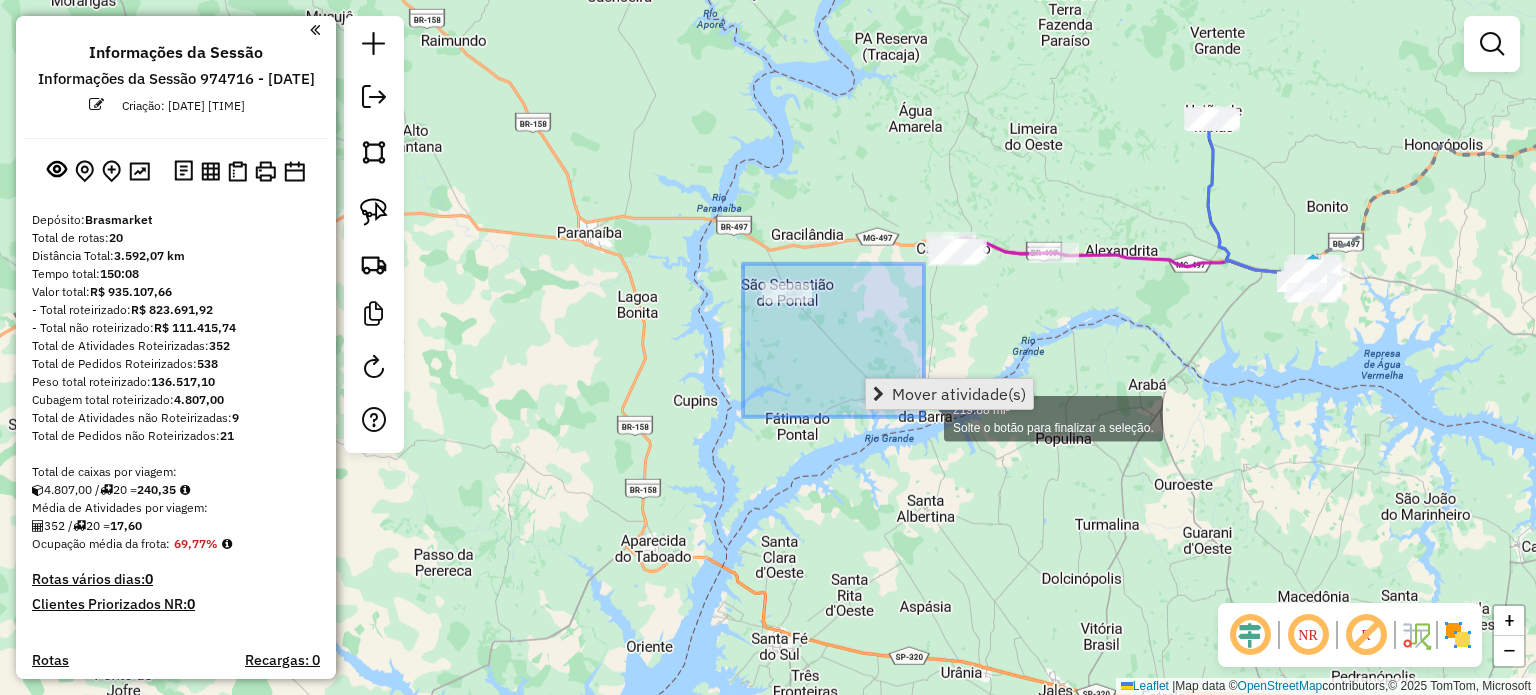 drag, startPoint x: 743, startPoint y: 264, endPoint x: 920, endPoint y: 399, distance: 222.60728 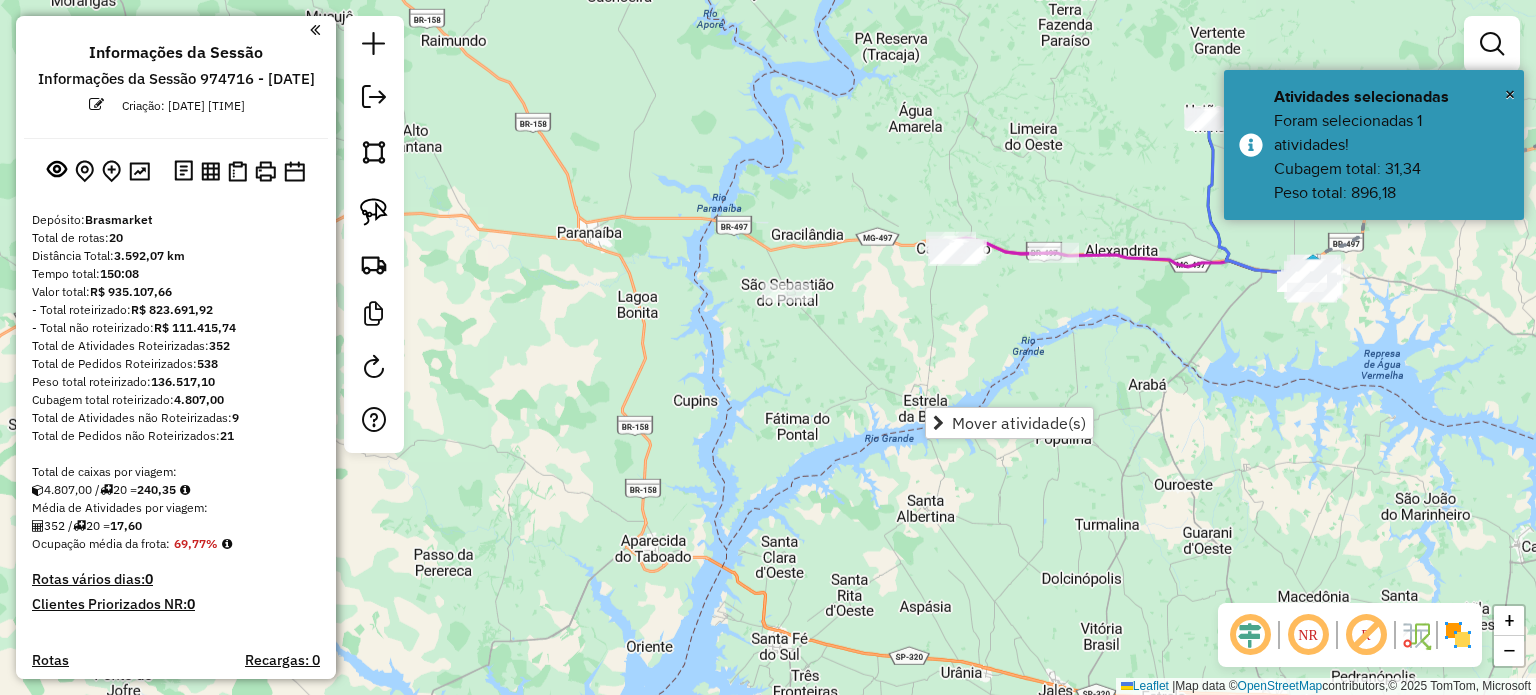 click on "Janela de atendimento Grade de atendimento Capacidade Transportadoras Veículos Cliente Pedidos  Rotas Selecione os dias de semana para filtrar as janelas de atendimento  Seg   Ter   Qua   Qui   Sex   Sáb   Dom  Informe o período da janela de atendimento: De: Até:  Filtrar exatamente a janela do cliente  Considerar janela de atendimento padrão  Selecione os dias de semana para filtrar as grades de atendimento  Seg   Ter   Qua   Qui   Sex   Sáb   Dom   Considerar clientes sem dia de atendimento cadastrado  Clientes fora do dia de atendimento selecionado Filtrar as atividades entre os valores definidos abaixo:  Peso mínimo:   Peso máximo:   Cubagem mínima:   Cubagem máxima:   De:   Até:  Filtrar as atividades entre o tempo de atendimento definido abaixo:  De:   Até:   Considerar capacidade total dos clientes não roteirizados Transportadora: Selecione um ou mais itens Tipo de veículo: Selecione um ou mais itens Veículo: Selecione um ou mais itens Motorista: Selecione um ou mais itens Nome: Rótulo:" 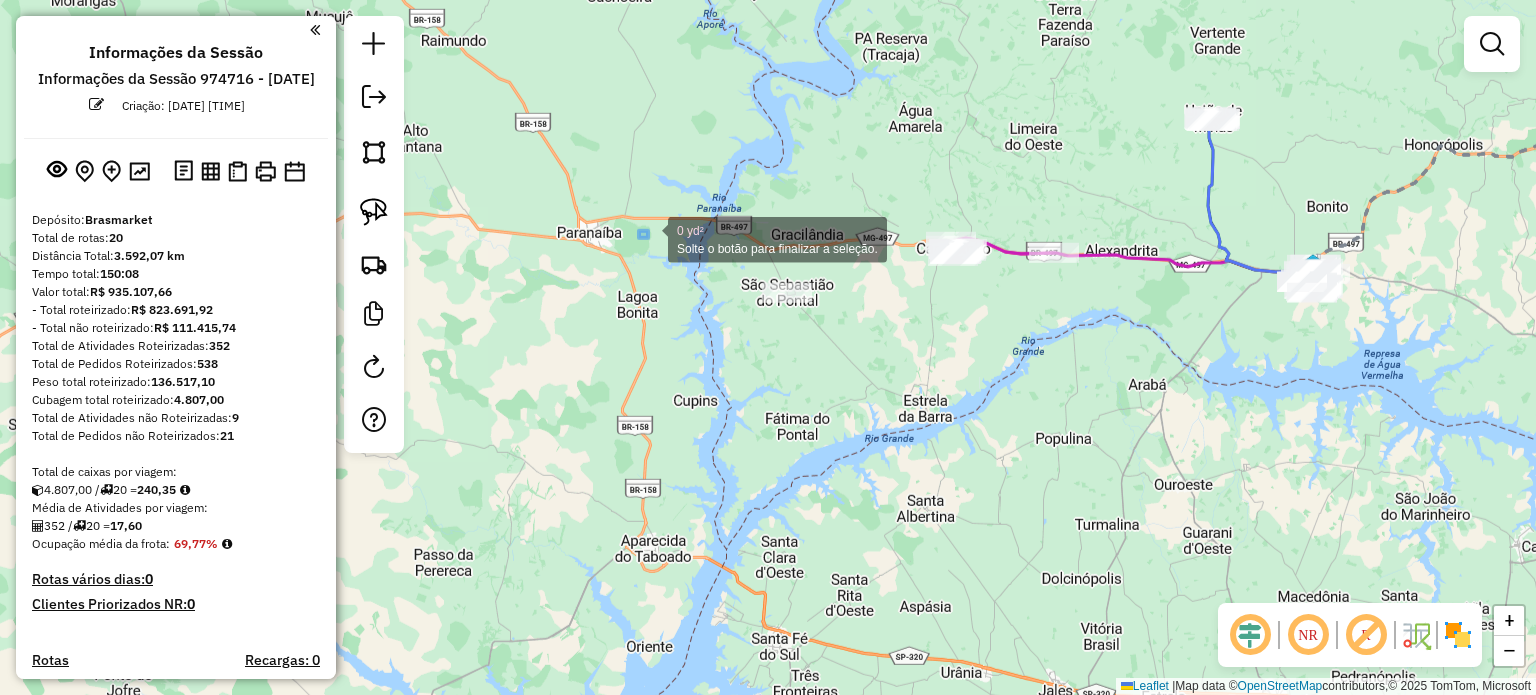 drag, startPoint x: 639, startPoint y: 231, endPoint x: 940, endPoint y: 465, distance: 381.25714 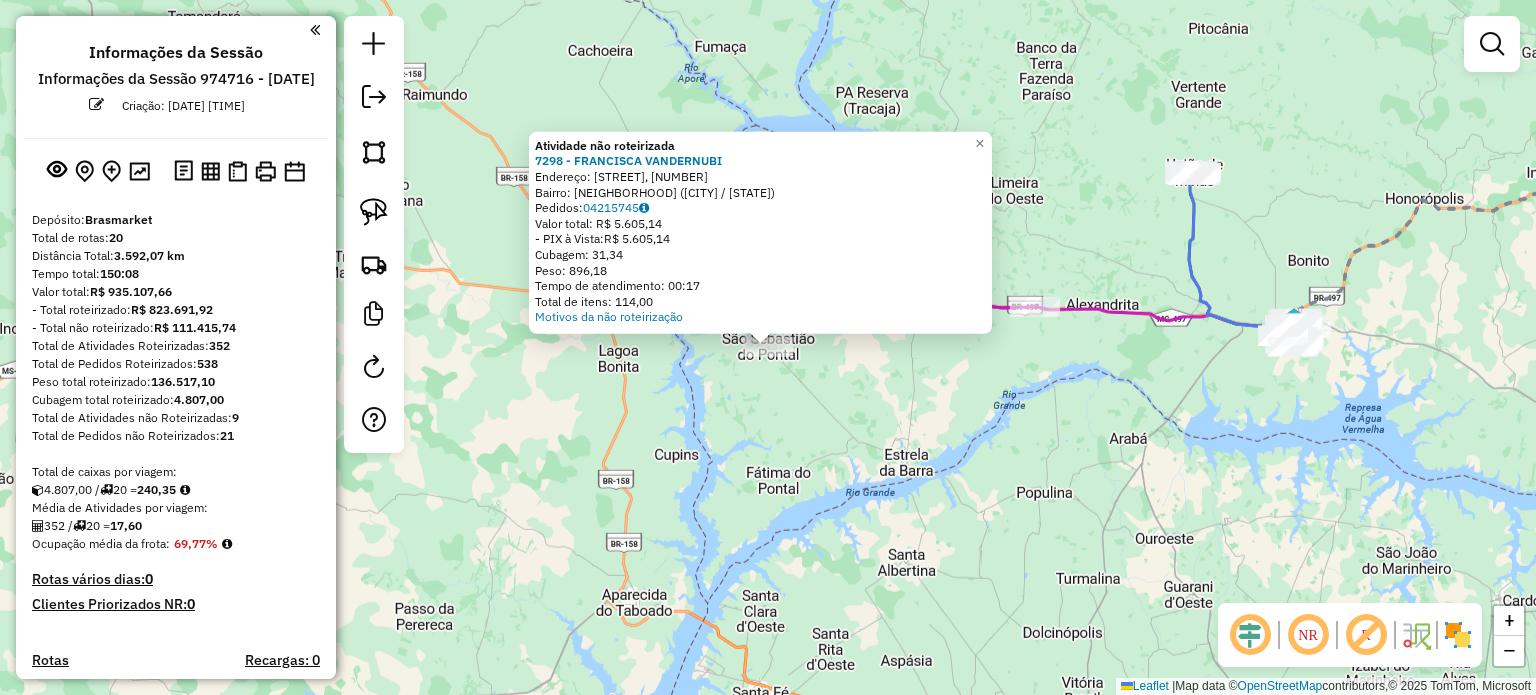click on "Atividade não roteirizada 7298 - [FIRST] [LAST]  Endereço: [STREET], [NUMBER]   Bairro: [NEIGHBORHOOD] ([CITY] / [STATE])   Pedidos:  04215745   Valor total: R$ 5.605,14   - PIX à Vista:  R$ 5.605,14   Cubagem: 31,34   Peso: 896,18   Tempo de atendimento: 00:17   Total de itens: 114,00  Motivos da não roteirização × Janela de atendimento Grade de atendimento Capacidade Transportadoras Veículos Cliente Pedidos  Rotas Selecione os dias de semana para filtrar as janelas de atendimento  Seg   Ter   Qua   Qui   Sex   Sáb   Dom  Informe o período da janela de atendimento: De: Até:  Filtrar exatamente a janela do cliente  Considerar janela de atendimento padrão  Selecione os dias de semana para filtrar as grades de atendimento  Seg   Ter   Qua   Qui   Sex   Sáb   Dom   Considerar clientes sem dia de atendimento cadastrado  Clientes fora do dia de atendimento selecionado Filtrar as atividades entre os valores definidos abaixo:  Peso mínimo:   Peso máximo:   Cubagem mínima:  De:" 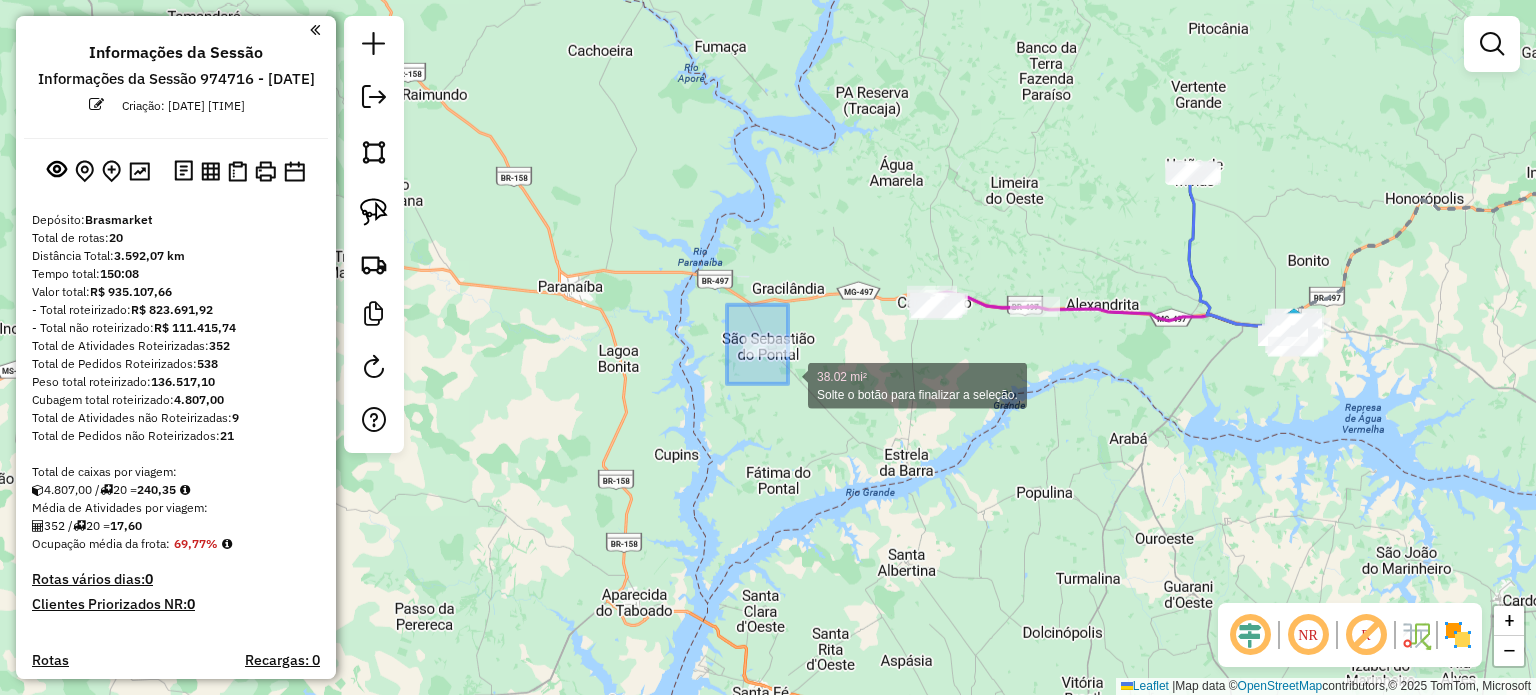 drag, startPoint x: 727, startPoint y: 305, endPoint x: 788, endPoint y: 383, distance: 99.0202 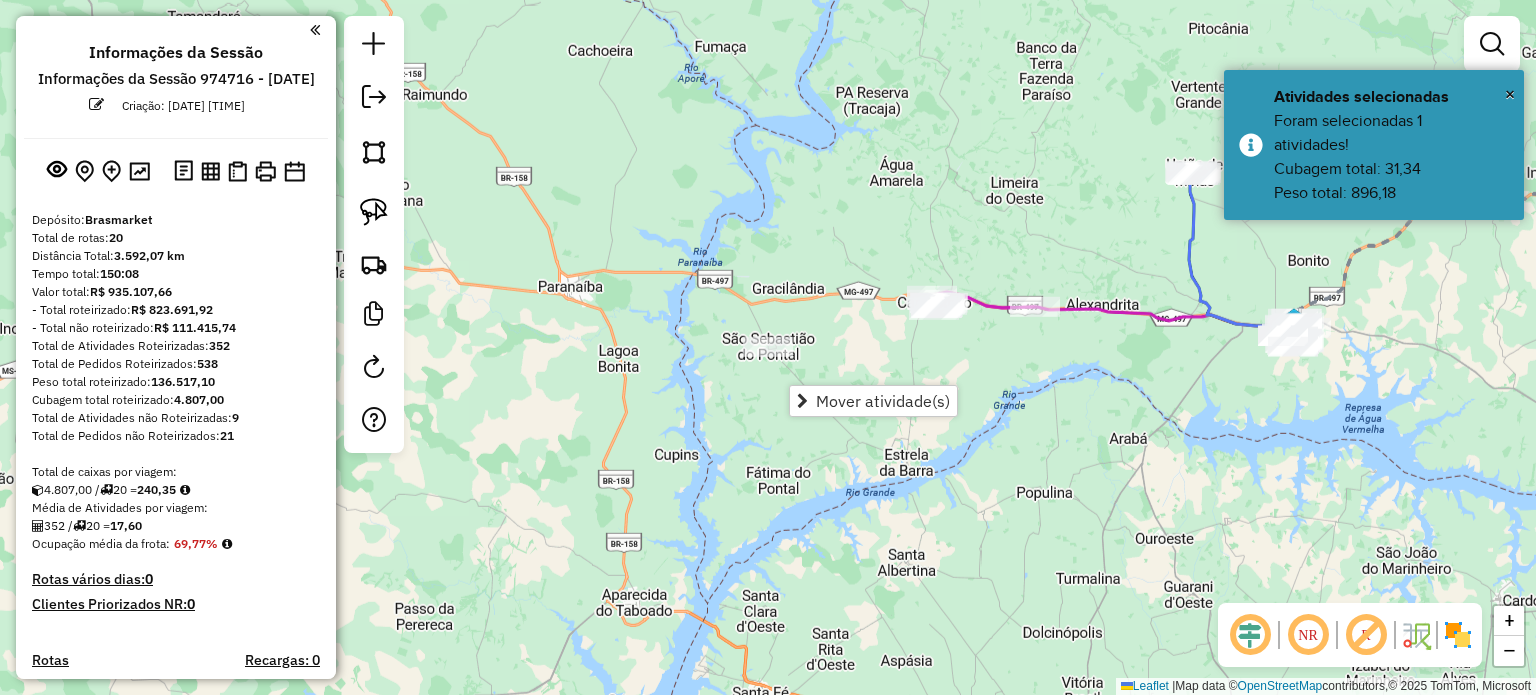 click on "Janela de atendimento Grade de atendimento Capacidade Transportadoras Veículos Cliente Pedidos  Rotas Selecione os dias de semana para filtrar as janelas de atendimento  Seg   Ter   Qua   Qui   Sex   Sáb   Dom  Informe o período da janela de atendimento: De: Até:  Filtrar exatamente a janela do cliente  Considerar janela de atendimento padrão  Selecione os dias de semana para filtrar as grades de atendimento  Seg   Ter   Qua   Qui   Sex   Sáb   Dom   Considerar clientes sem dia de atendimento cadastrado  Clientes fora do dia de atendimento selecionado Filtrar as atividades entre os valores definidos abaixo:  Peso mínimo:   Peso máximo:   Cubagem mínima:   Cubagem máxima:   De:   Até:  Filtrar as atividades entre o tempo de atendimento definido abaixo:  De:   Até:   Considerar capacidade total dos clientes não roteirizados Transportadora: Selecione um ou mais itens Tipo de veículo: Selecione um ou mais itens Veículo: Selecione um ou mais itens Motorista: Selecione um ou mais itens Nome: Rótulo:" 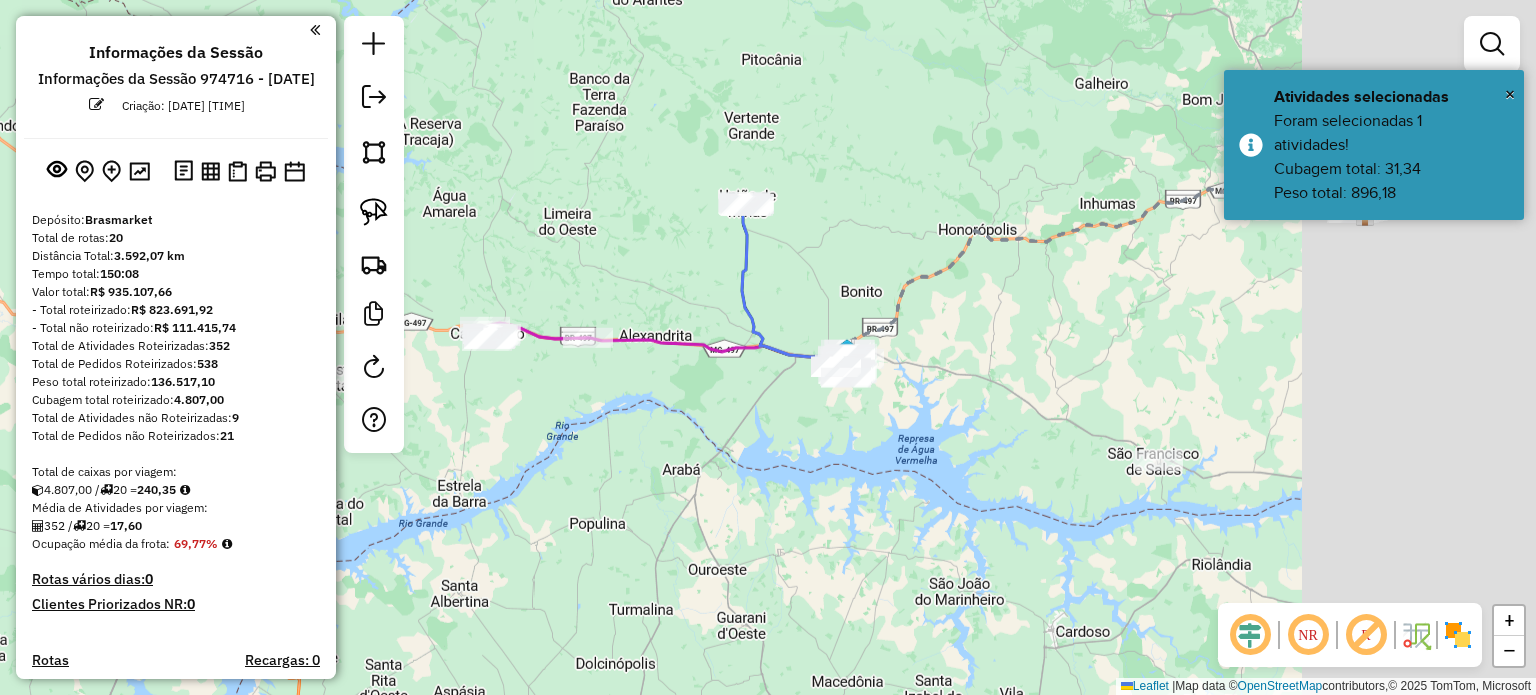 drag, startPoint x: 1171, startPoint y: 444, endPoint x: 724, endPoint y: 475, distance: 448.07367 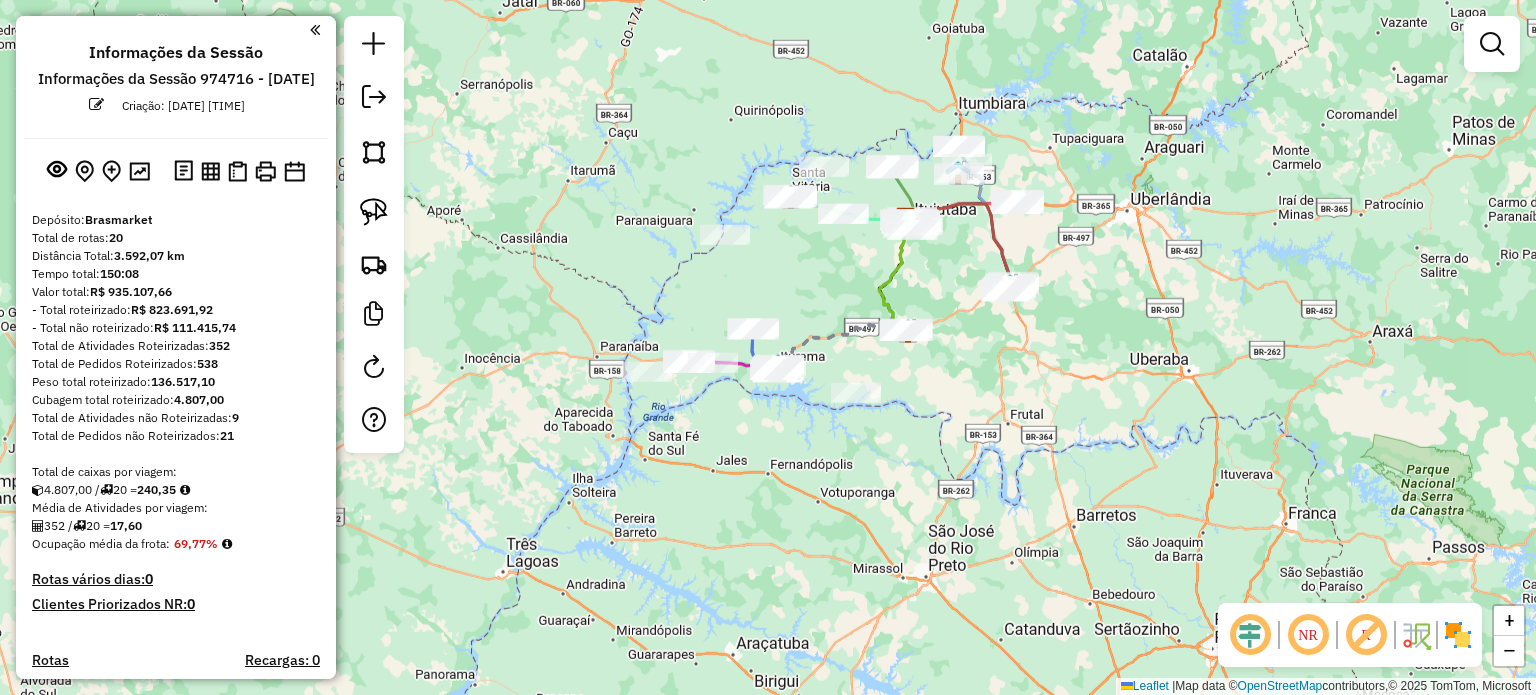 click on "Janela de atendimento Grade de atendimento Capacidade Transportadoras Veículos Cliente Pedidos  Rotas Selecione os dias de semana para filtrar as janelas de atendimento  Seg   Ter   Qua   Qui   Sex   Sáb   Dom  Informe o período da janela de atendimento: De: Até:  Filtrar exatamente a janela do cliente  Considerar janela de atendimento padrão  Selecione os dias de semana para filtrar as grades de atendimento  Seg   Ter   Qua   Qui   Sex   Sáb   Dom   Considerar clientes sem dia de atendimento cadastrado  Clientes fora do dia de atendimento selecionado Filtrar as atividades entre os valores definidos abaixo:  Peso mínimo:   Peso máximo:   Cubagem mínima:   Cubagem máxima:   De:   Até:  Filtrar as atividades entre o tempo de atendimento definido abaixo:  De:   Até:   Considerar capacidade total dos clientes não roteirizados Transportadora: Selecione um ou mais itens Tipo de veículo: Selecione um ou mais itens Veículo: Selecione um ou mais itens Motorista: Selecione um ou mais itens Nome: Rótulo:" 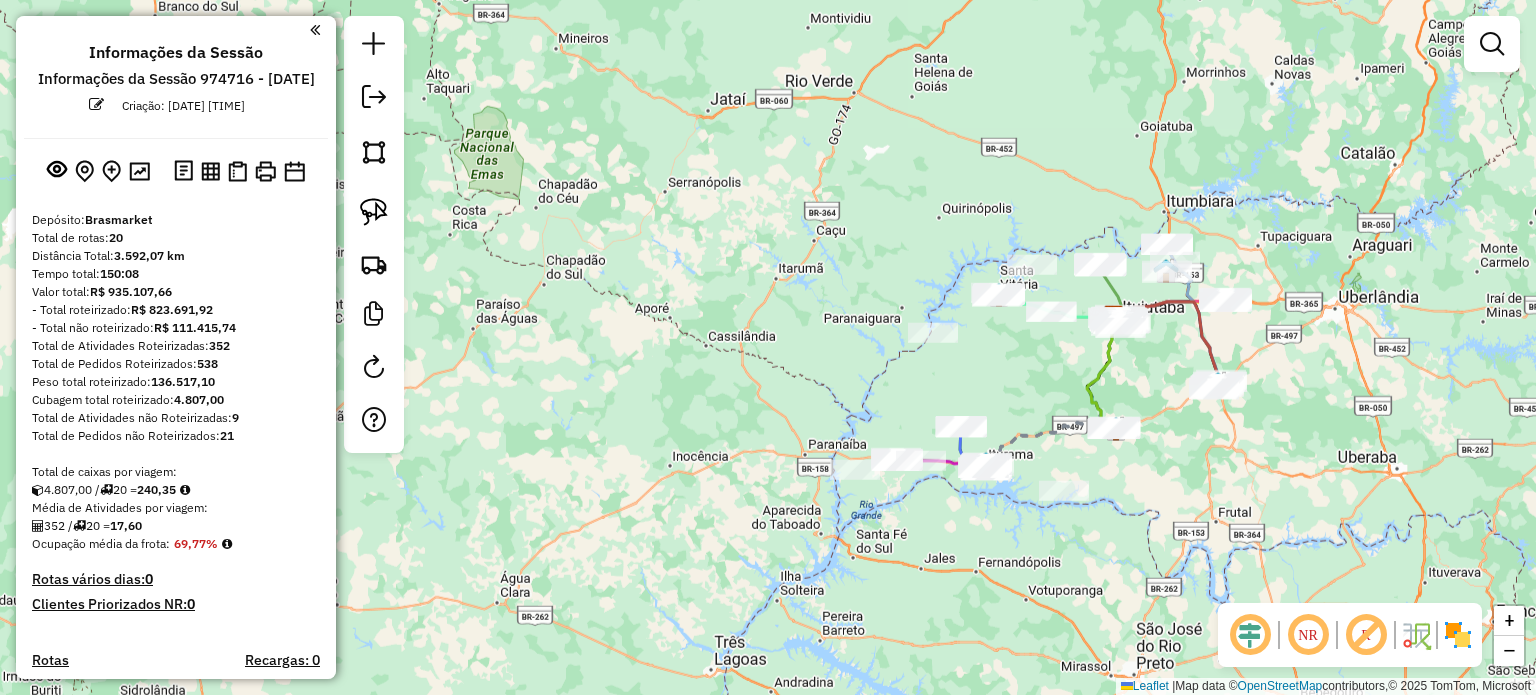 drag, startPoint x: 474, startPoint y: 129, endPoint x: 525, endPoint y: 214, distance: 99.12618 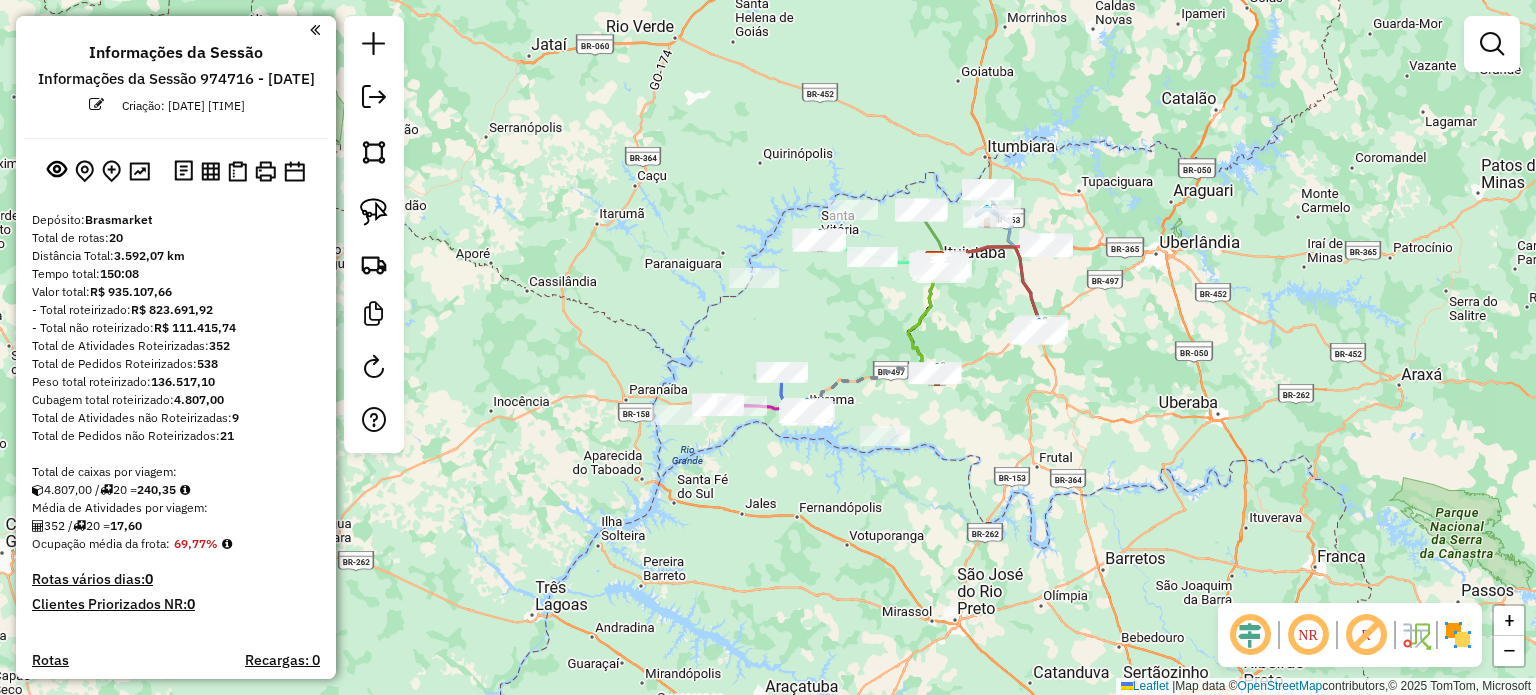 drag, startPoint x: 483, startPoint y: 194, endPoint x: 485, endPoint y: 155, distance: 39.051247 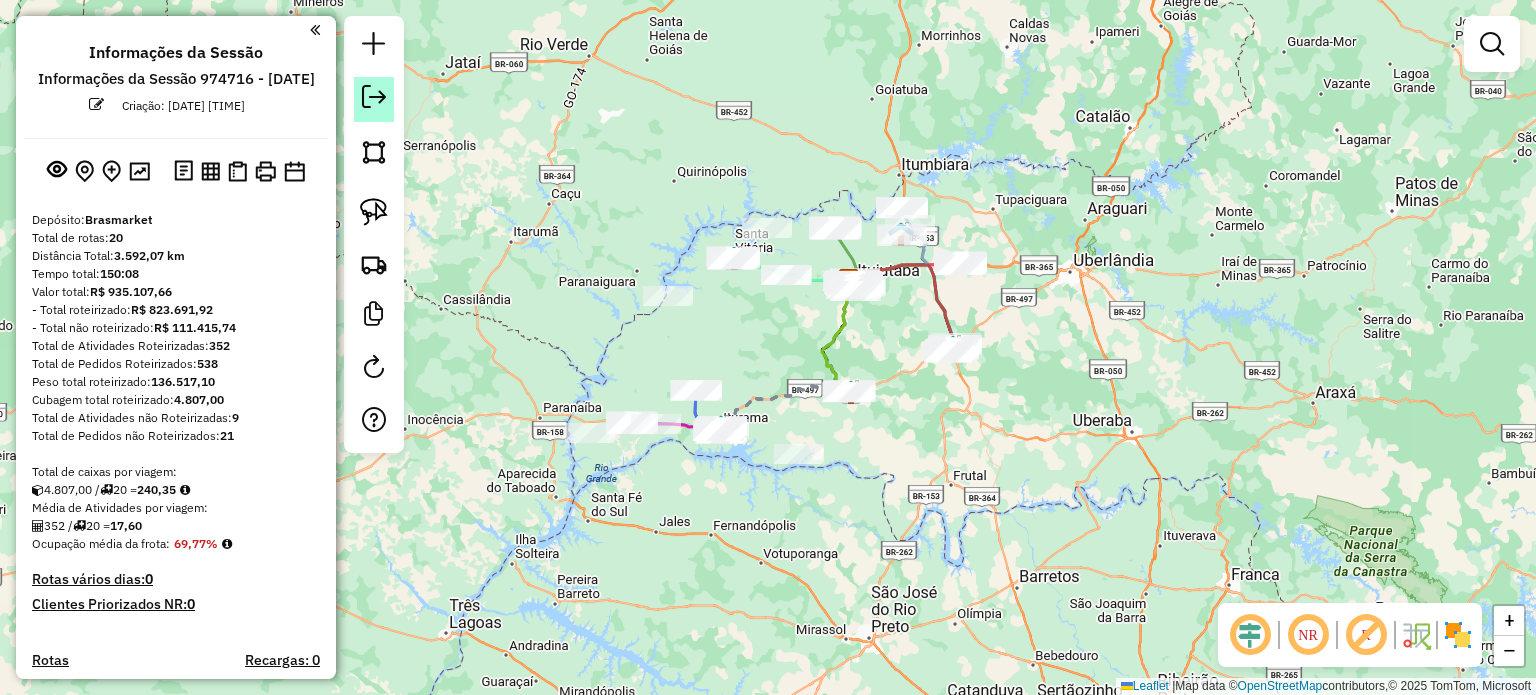 drag, startPoint x: 475, startPoint y: 103, endPoint x: 389, endPoint y: 121, distance: 87.86353 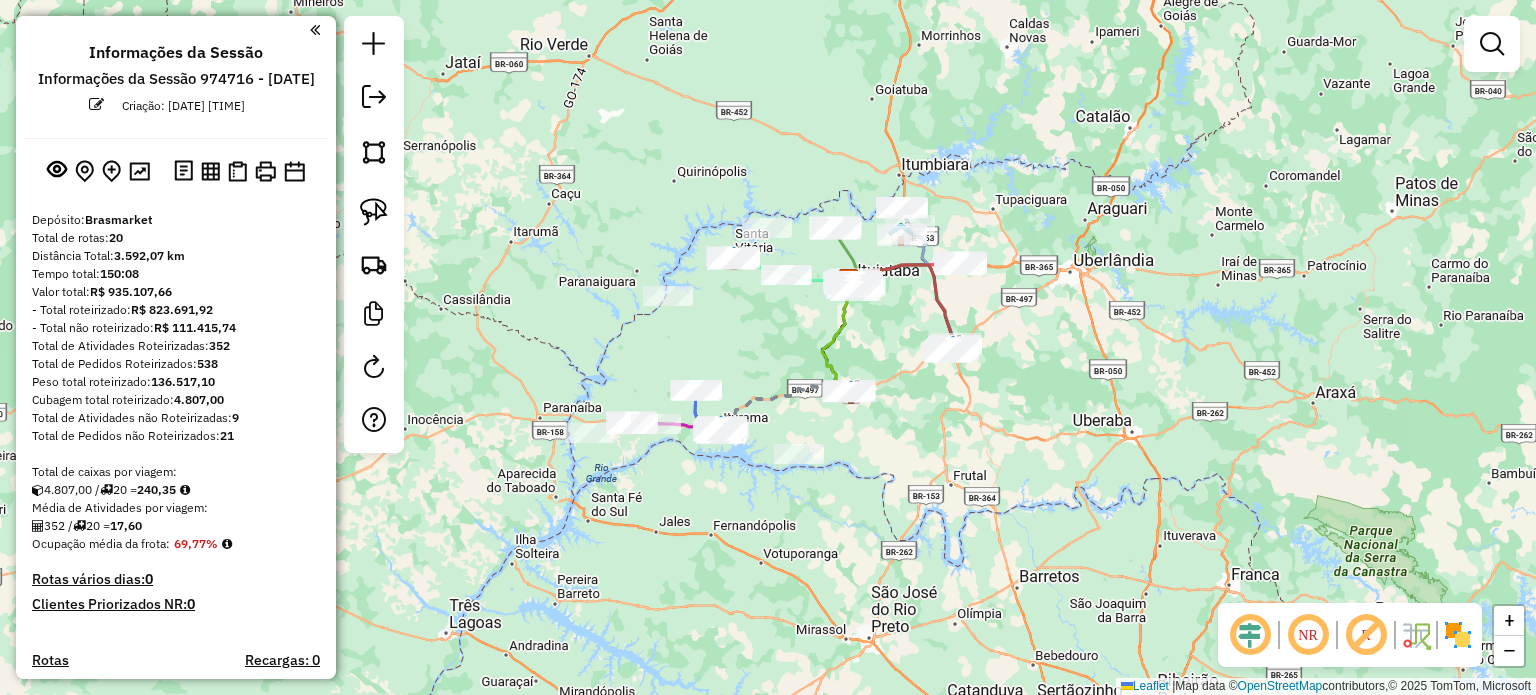 click on "Janela de atendimento Grade de atendimento Capacidade Transportadoras Veículos Cliente Pedidos  Rotas Selecione os dias de semana para filtrar as janelas de atendimento  Seg   Ter   Qua   Qui   Sex   Sáb   Dom  Informe o período da janela de atendimento: De: Até:  Filtrar exatamente a janela do cliente  Considerar janela de atendimento padrão  Selecione os dias de semana para filtrar as grades de atendimento  Seg   Ter   Qua   Qui   Sex   Sáb   Dom   Considerar clientes sem dia de atendimento cadastrado  Clientes fora do dia de atendimento selecionado Filtrar as atividades entre os valores definidos abaixo:  Peso mínimo:   Peso máximo:   Cubagem mínima:   Cubagem máxima:   De:   Até:  Filtrar as atividades entre o tempo de atendimento definido abaixo:  De:   Até:   Considerar capacidade total dos clientes não roteirizados Transportadora: Selecione um ou mais itens Tipo de veículo: Selecione um ou mais itens Veículo: Selecione um ou mais itens Motorista: Selecione um ou mais itens Nome: Rótulo:" 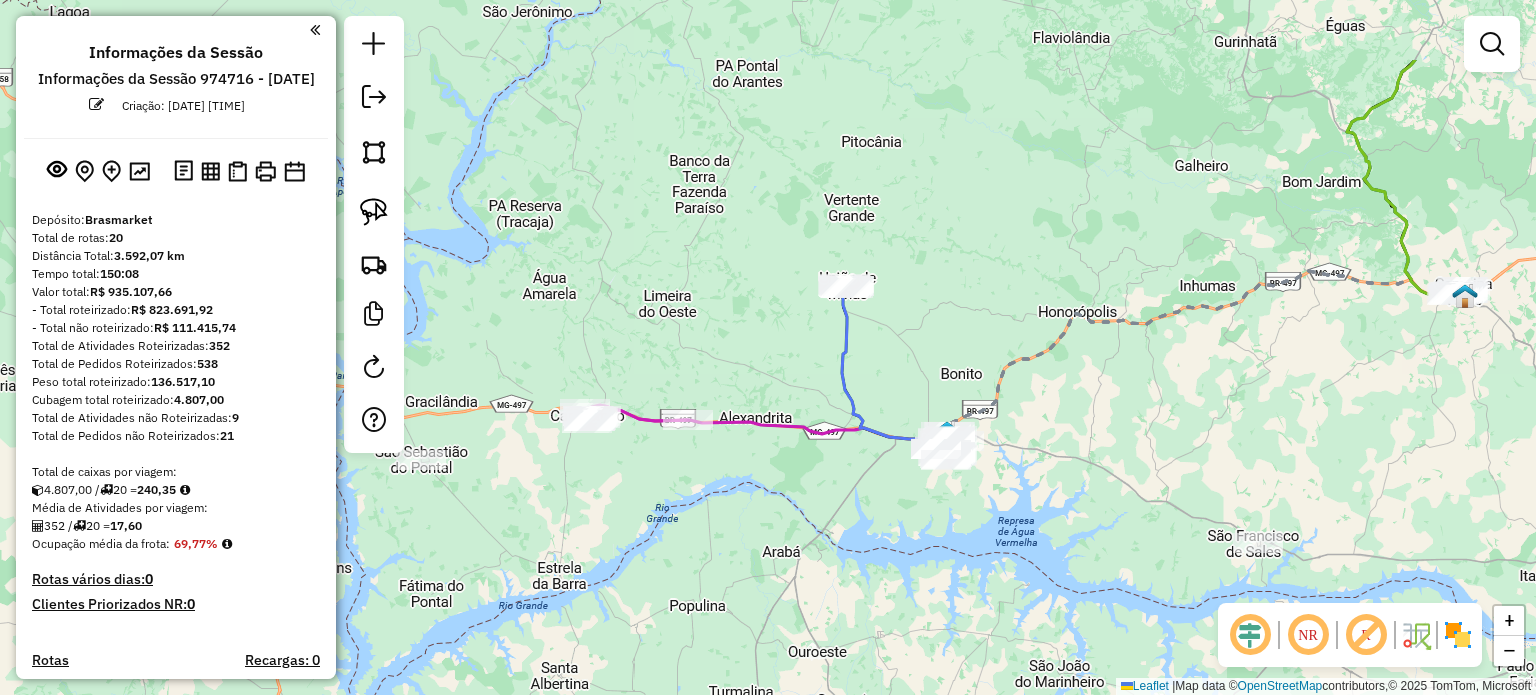 drag, startPoint x: 816, startPoint y: 211, endPoint x: 860, endPoint y: 324, distance: 121.264175 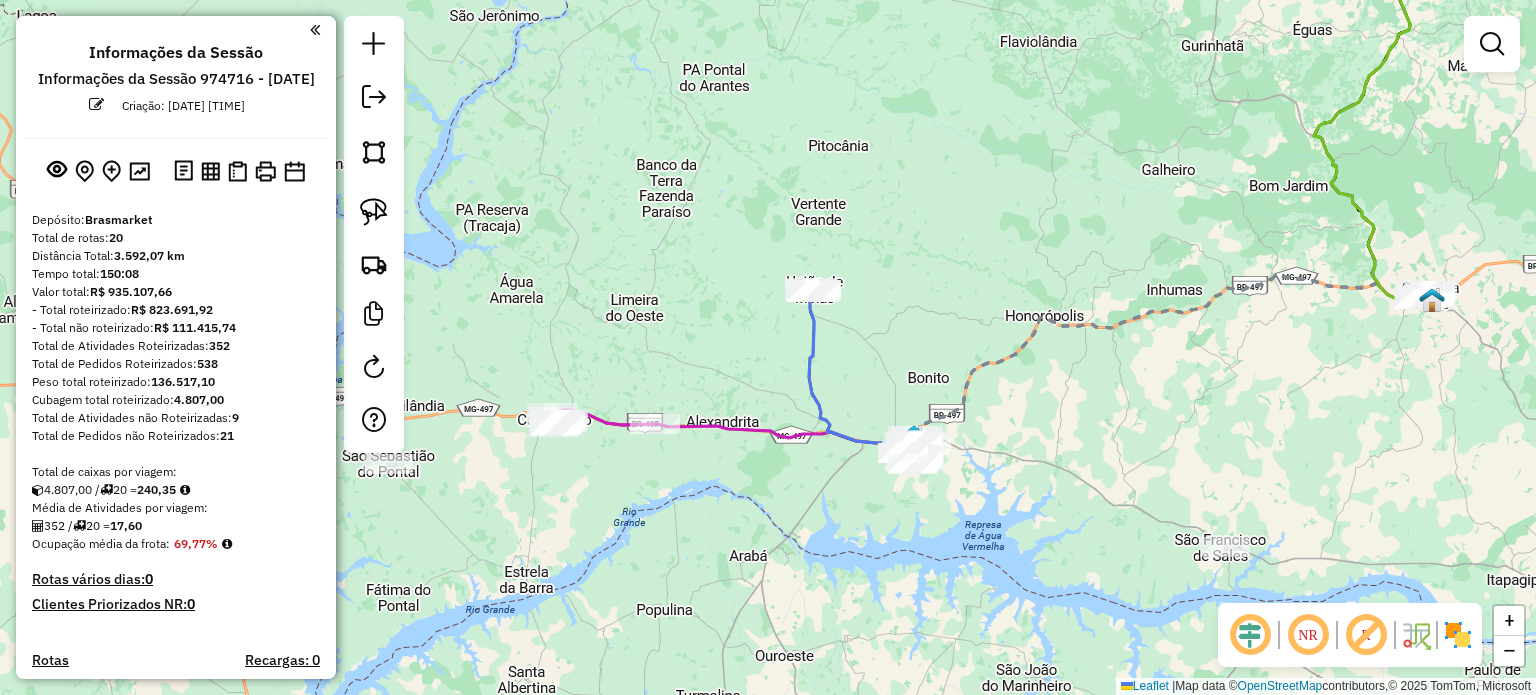 drag, startPoint x: 867, startPoint y: 324, endPoint x: 856, endPoint y: 345, distance: 23.70654 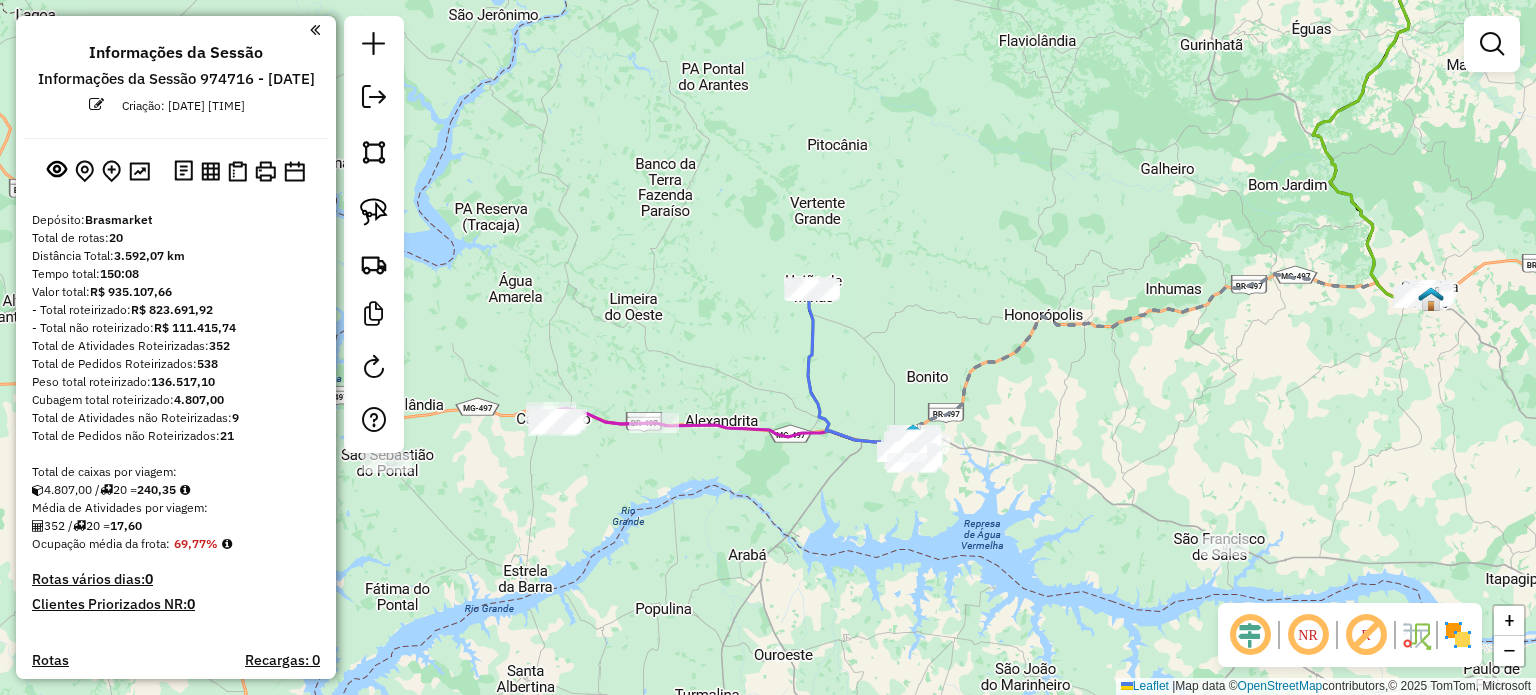 click on "Janela de atendimento Grade de atendimento Capacidade Transportadoras Veículos Cliente Pedidos  Rotas Selecione os dias de semana para filtrar as janelas de atendimento  Seg   Ter   Qua   Qui   Sex   Sáb   Dom  Informe o período da janela de atendimento: De: Até:  Filtrar exatamente a janela do cliente  Considerar janela de atendimento padrão  Selecione os dias de semana para filtrar as grades de atendimento  Seg   Ter   Qua   Qui   Sex   Sáb   Dom   Considerar clientes sem dia de atendimento cadastrado  Clientes fora do dia de atendimento selecionado Filtrar as atividades entre os valores definidos abaixo:  Peso mínimo:   Peso máximo:   Cubagem mínima:   Cubagem máxima:   De:   Até:  Filtrar as atividades entre o tempo de atendimento definido abaixo:  De:   Até:   Considerar capacidade total dos clientes não roteirizados Transportadora: Selecione um ou mais itens Tipo de veículo: Selecione um ou mais itens Veículo: Selecione um ou mais itens Motorista: Selecione um ou mais itens Nome: Rótulo:" 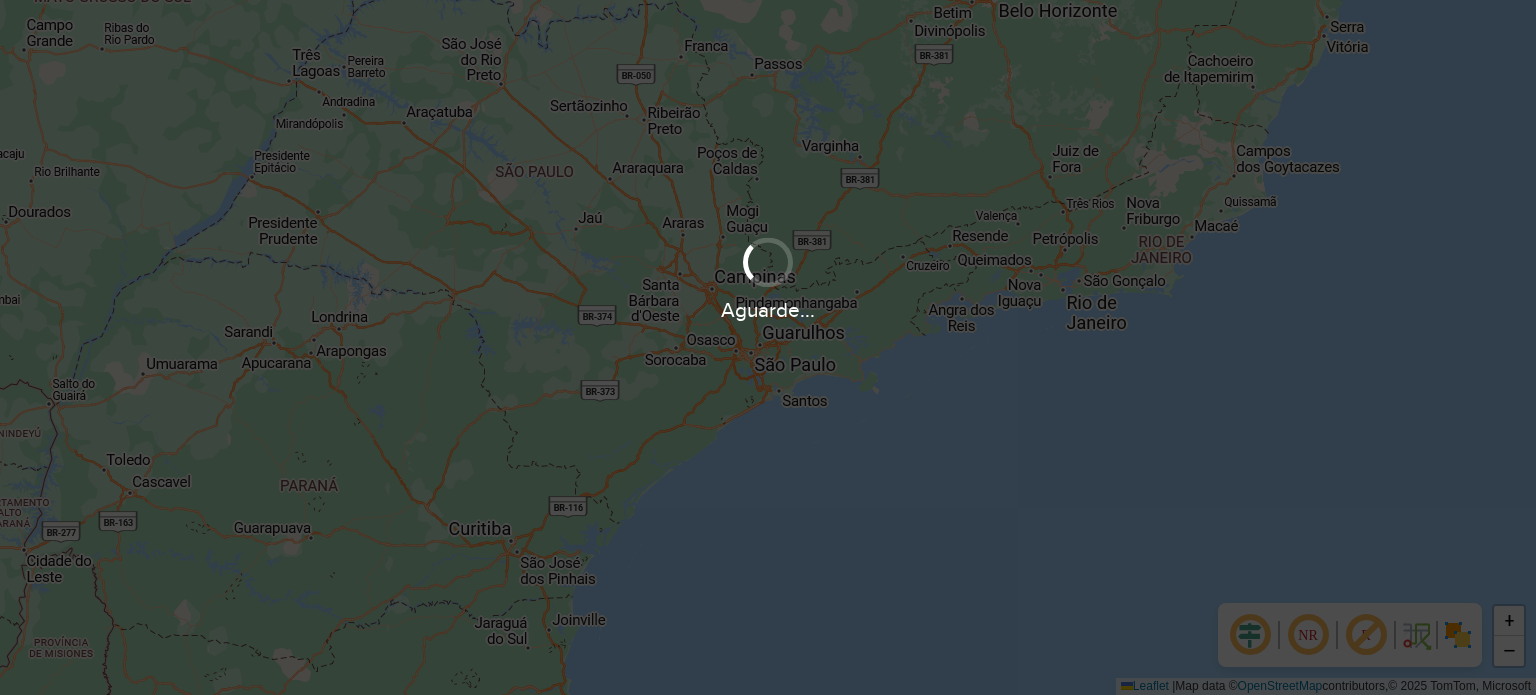 scroll, scrollTop: 0, scrollLeft: 0, axis: both 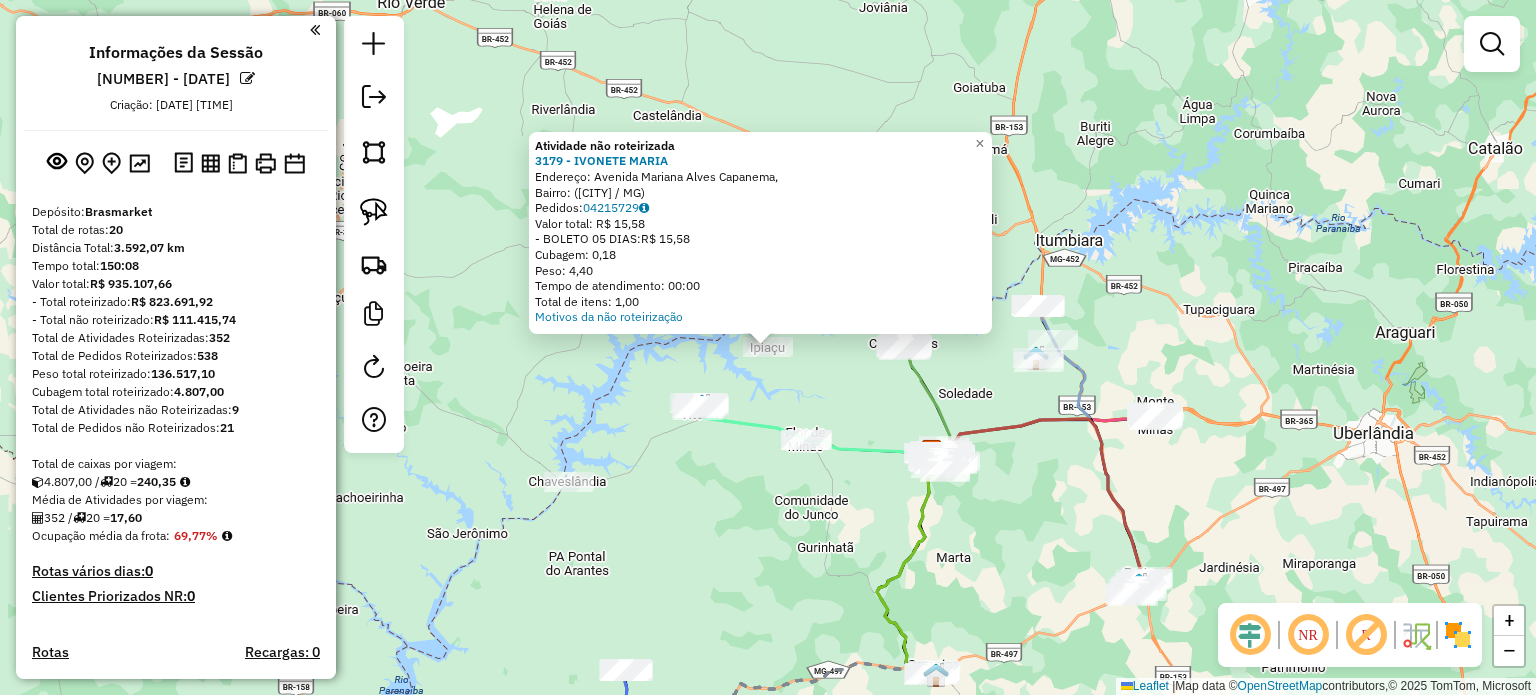 click on "Atividade não roteirizada 3179 - IVONETE MARIA  Endereço: Avenida Mariana Alves Capanema,    Bairro:  (Ipiaçu / MG)   Pedidos:  04215729   Valor total: R$ 15,58   - BOLETO 05 DIAS:  R$ 15,58   Cubagem: 0,18   Peso: 4,40   Tempo de atendimento: 00:00   Total de itens: 1,00  Motivos da não roteirização × Janela de atendimento Grade de atendimento Capacidade Transportadoras Veículos Cliente Pedidos  Rotas Selecione os dias de semana para filtrar as janelas de atendimento  Seg   Ter   Qua   Qui   Sex   Sáb   Dom  Informe o período da janela de atendimento: De: Até:  Filtrar exatamente a janela do cliente  Considerar janela de atendimento padrão  Selecione os dias de semana para filtrar as grades de atendimento  Seg   Ter   Qua   Qui   Sex   Sáb   Dom   Considerar clientes sem dia de atendimento cadastrado  Clientes fora do dia de atendimento selecionado Filtrar as atividades entre os valores definidos abaixo:  Peso mínimo:   Peso máximo:   Cubagem mínima:   Cubagem máxima:   De:   Até:   De:  +" 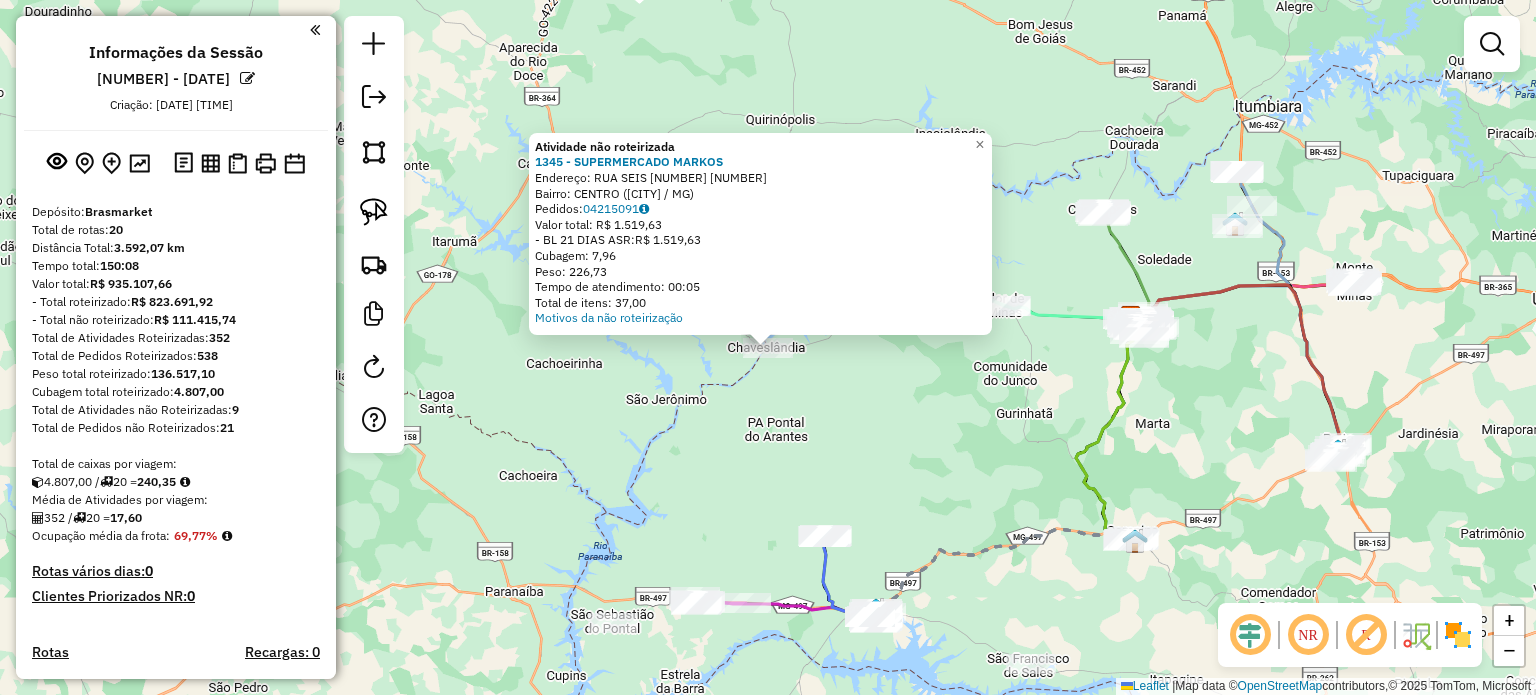 click on "Atividade não roteirizada 1345 - SUPERMERCADO MARKOS  Endereço:  RUA SEIS 638 675   Bairro: CENTRO (CHAVESLANDIA / MG)   Pedidos:  04215091   Valor total: R$ 1.519,63   - BL 21 DIAS ASR:  R$ 1.519,63   Cubagem: 7,96   Peso: 226,73   Tempo de atendimento: 00:05   Total de itens: 37,00  Motivos da não roteirização × Janela de atendimento Grade de atendimento Capacidade Transportadoras Veículos Cliente Pedidos  Rotas Selecione os dias de semana para filtrar as janelas de atendimento  Seg   Ter   Qua   Qui   Sex   Sáb   Dom  Informe o período da janela de atendimento: De: Até:  Filtrar exatamente a janela do cliente  Considerar janela de atendimento padrão  Selecione os dias de semana para filtrar as grades de atendimento  Seg   Ter   Qua   Qui   Sex   Sáb   Dom   Considerar clientes sem dia de atendimento cadastrado  Clientes fora do dia de atendimento selecionado Filtrar as atividades entre os valores definidos abaixo:  Peso mínimo:   Peso máximo:   Cubagem mínima:   Cubagem máxima:   De:   De:" 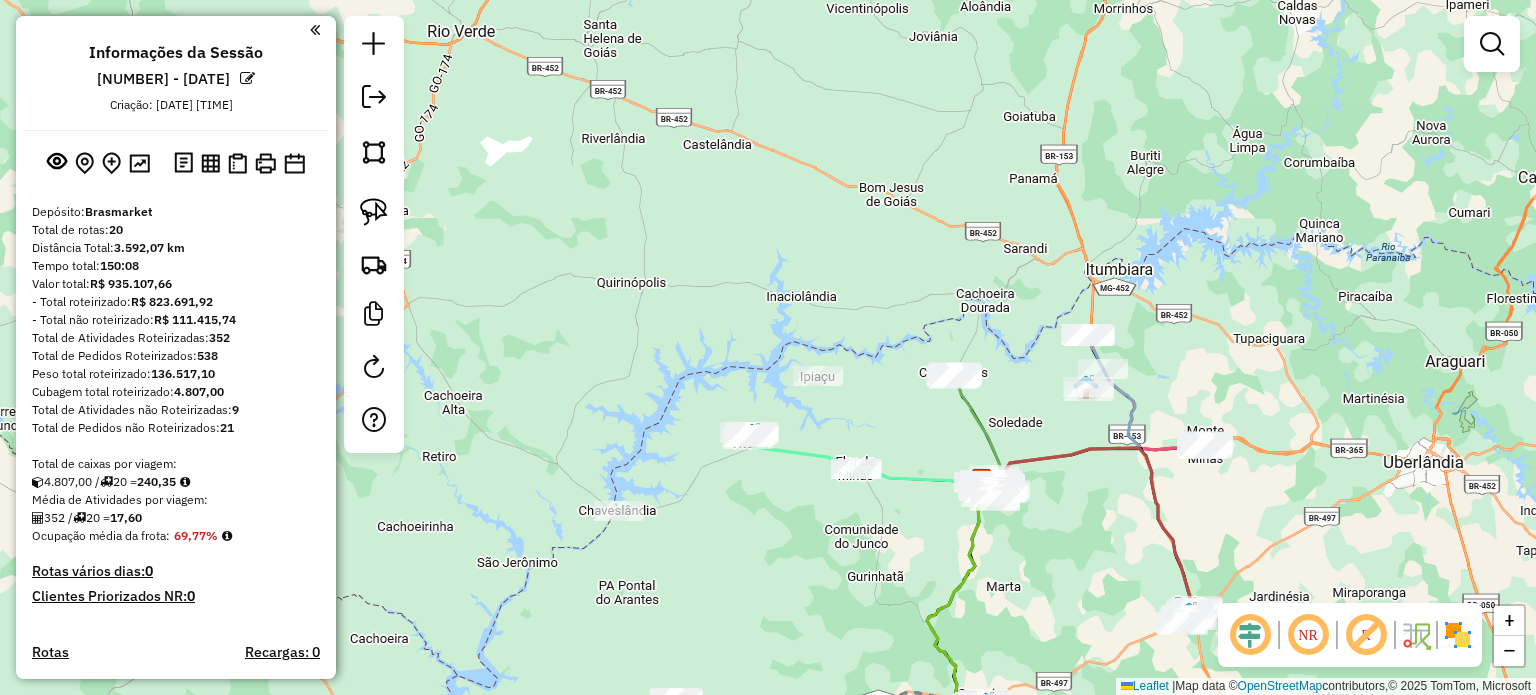 click on "Janela de atendimento Grade de atendimento Capacidade Transportadoras Veículos Cliente Pedidos  Rotas Selecione os dias de semana para filtrar as janelas de atendimento  Seg   Ter   Qua   Qui   Sex   Sáb   Dom  Informe o período da janela de atendimento: De: Até:  Filtrar exatamente a janela do cliente  Considerar janela de atendimento padrão  Selecione os dias de semana para filtrar as grades de atendimento  Seg   Ter   Qua   Qui   Sex   Sáb   Dom   Considerar clientes sem dia de atendimento cadastrado  Clientes fora do dia de atendimento selecionado Filtrar as atividades entre os valores definidos abaixo:  Peso mínimo:   Peso máximo:   Cubagem mínima:   Cubagem máxima:   De:   Até:  Filtrar as atividades entre o tempo de atendimento definido abaixo:  De:   Até:   Considerar capacidade total dos clientes não roteirizados Transportadora: Selecione um ou mais itens Tipo de veículo: Selecione um ou mais itens Veículo: Selecione um ou mais itens Motorista: Selecione um ou mais itens Nome: Rótulo:" 